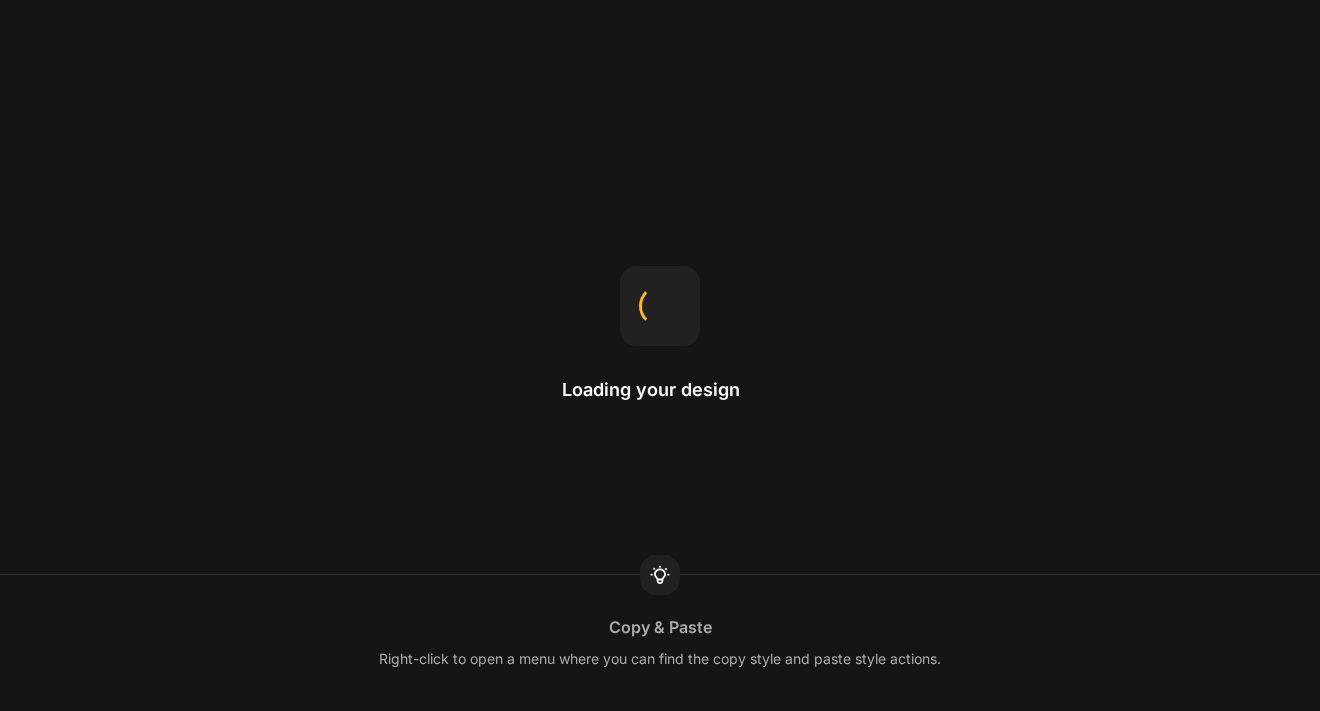 scroll, scrollTop: 0, scrollLeft: 0, axis: both 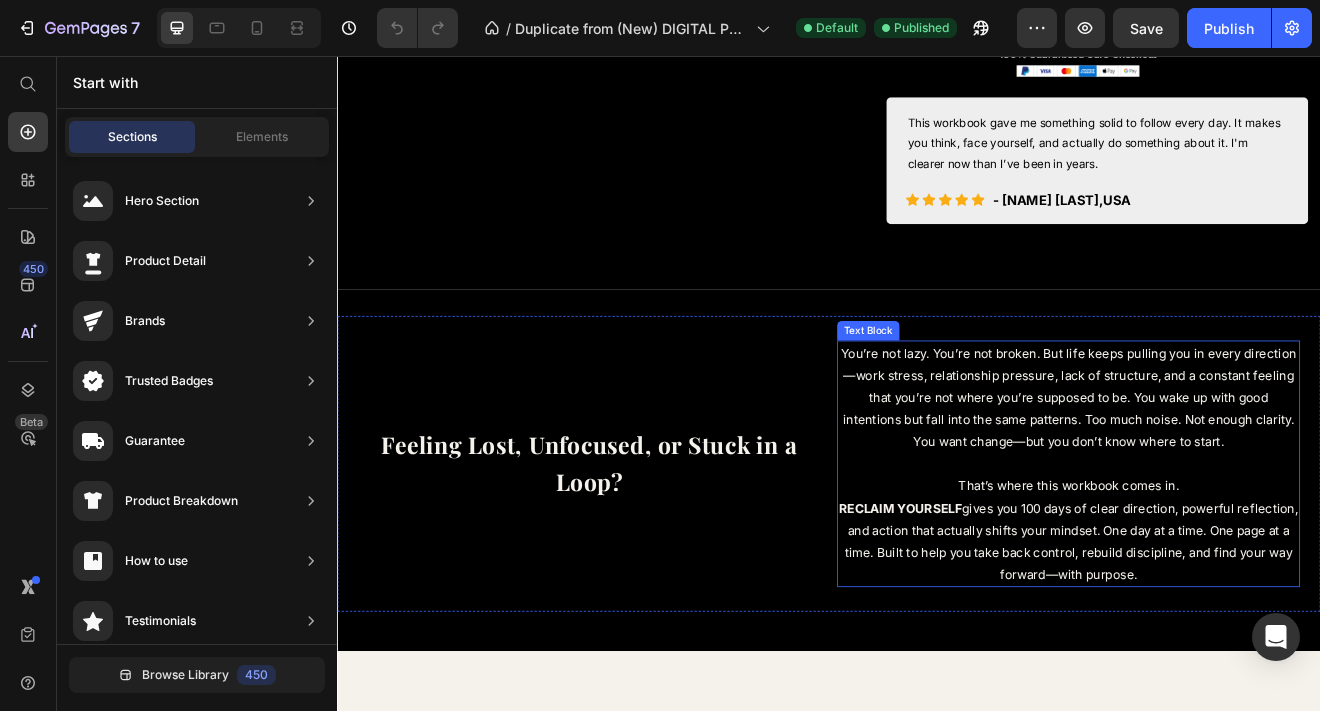 click on "You’re not lazy. You’re not broken. But life keeps pulling you in every direction—work stress, relationship pressure, lack of structure, and a constant feeling that you’re not where you’re supposed to be. You wake up with good intentions but fall into the same patterns. Too much noise. Not enough clarity. You want change—but you don’t know where to start." at bounding box center [1229, 472] 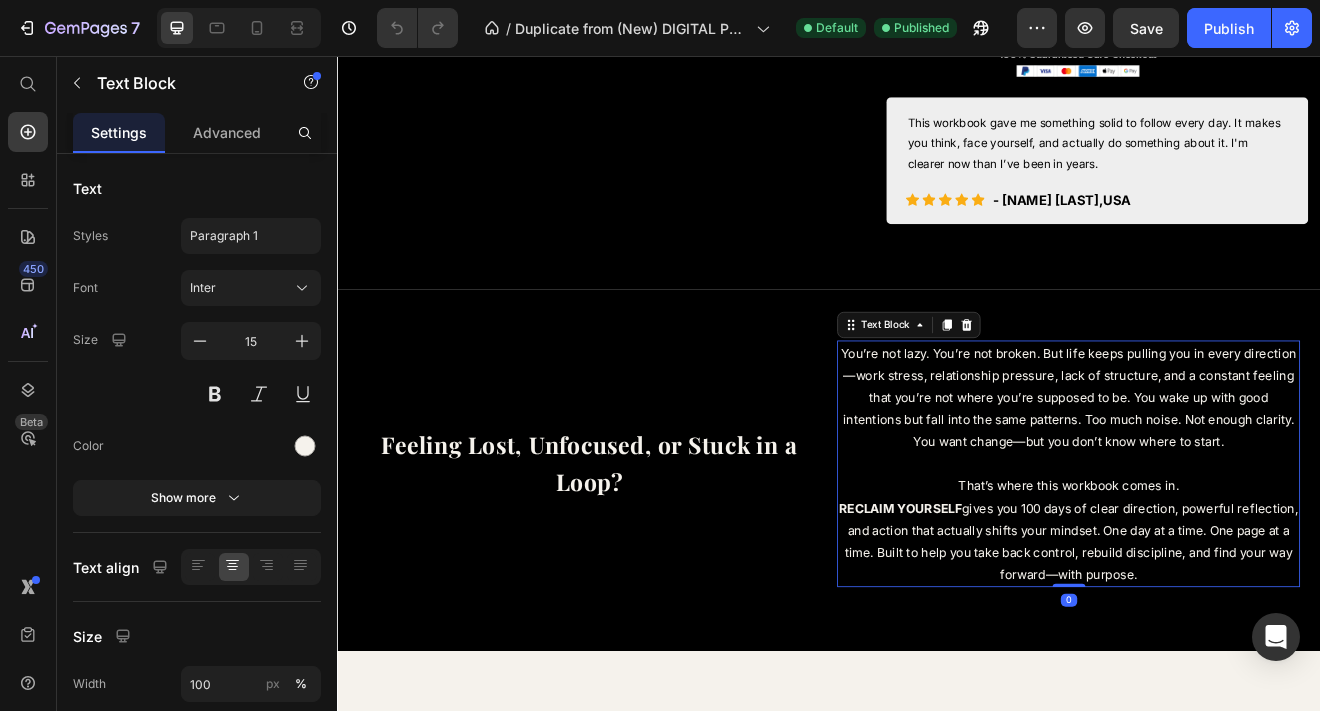 click on "You’re not lazy. You’re not broken. But life keeps pulling you in every direction—work stress, relationship pressure, lack of structure, and a constant feeling that you’re not where you’re supposed to be. You wake up with good intentions but fall into the same patterns. Too much noise. Not enough clarity. You want change—but you don’t know where to start." at bounding box center (1229, 472) 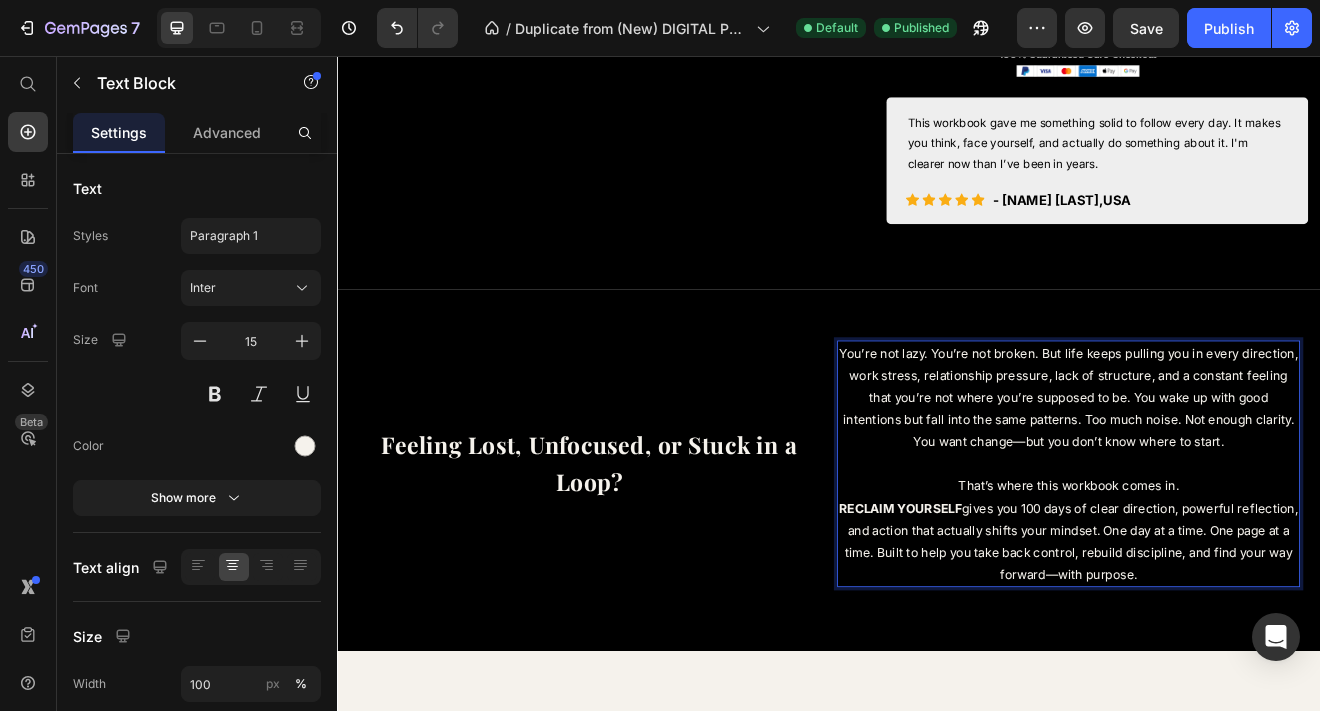 click on "You’re not lazy. You’re not broken. But life keeps pulling you in every direction, work stress, relationship pressure, lack of structure, and a constant feeling that you’re not where you’re supposed to be. You wake up with good intentions but fall into the same patterns. Too much noise. Not enough clarity. You want change—but you don’t know where to start." at bounding box center (1229, 472) 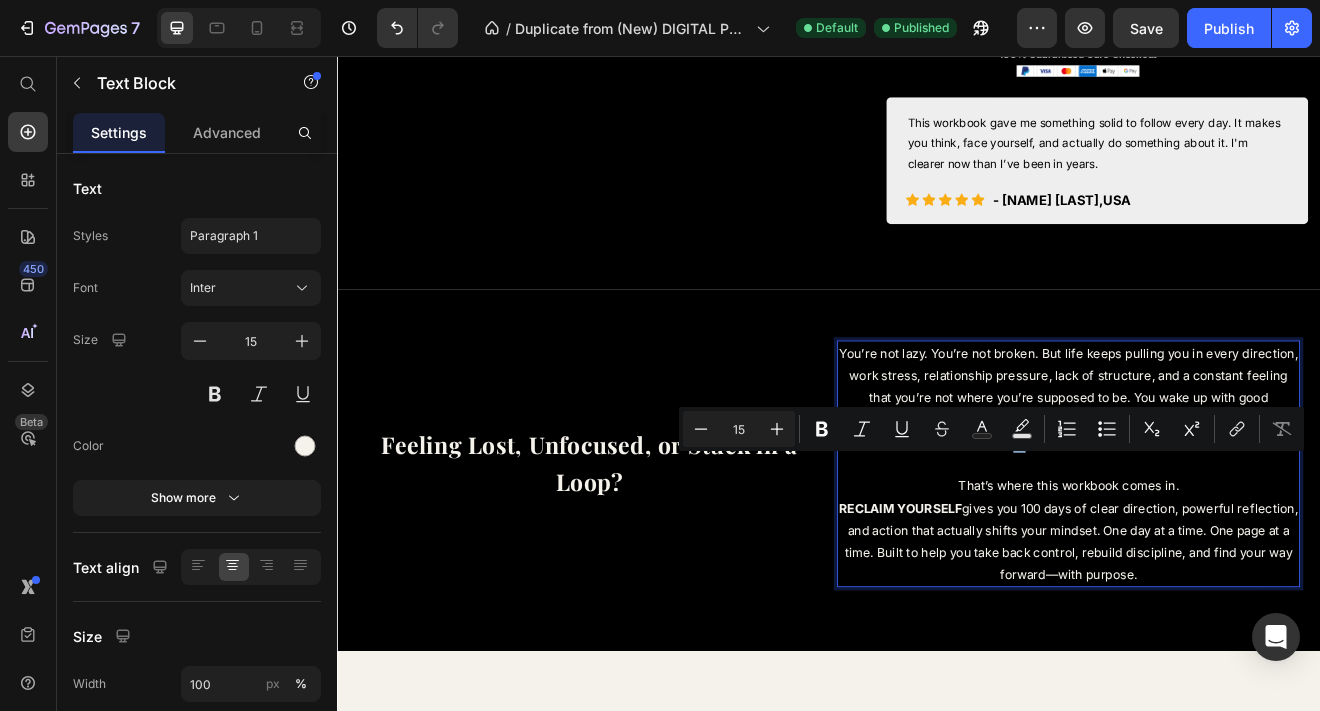 click on "You’re not lazy. You’re not broken. But life keeps pulling you in every direction, work stress, relationship pressure, lack of structure, and a constant feeling that you’re not where you’re supposed to be. You wake up with good intentions but fall into the same patterns. Too much noise. Not enough clarity. You want change—but you don’t know where to start." at bounding box center (1229, 472) 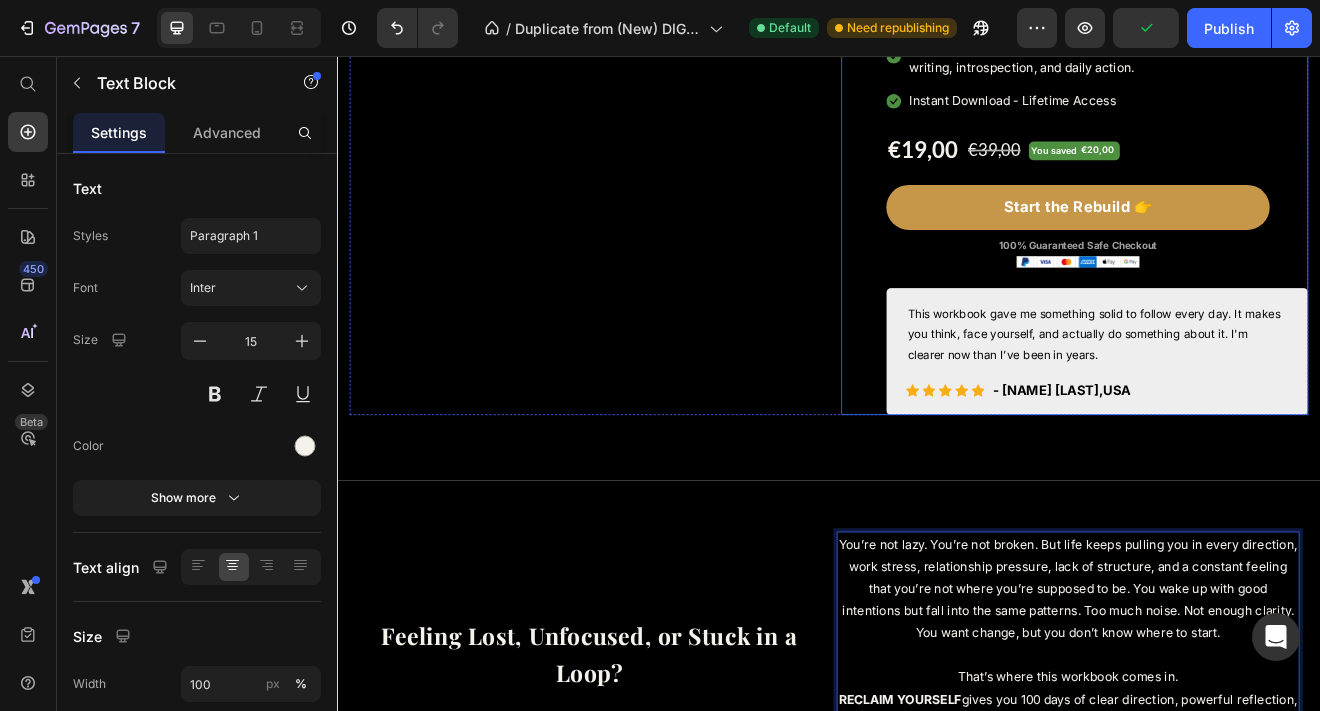 scroll, scrollTop: 1166, scrollLeft: 0, axis: vertical 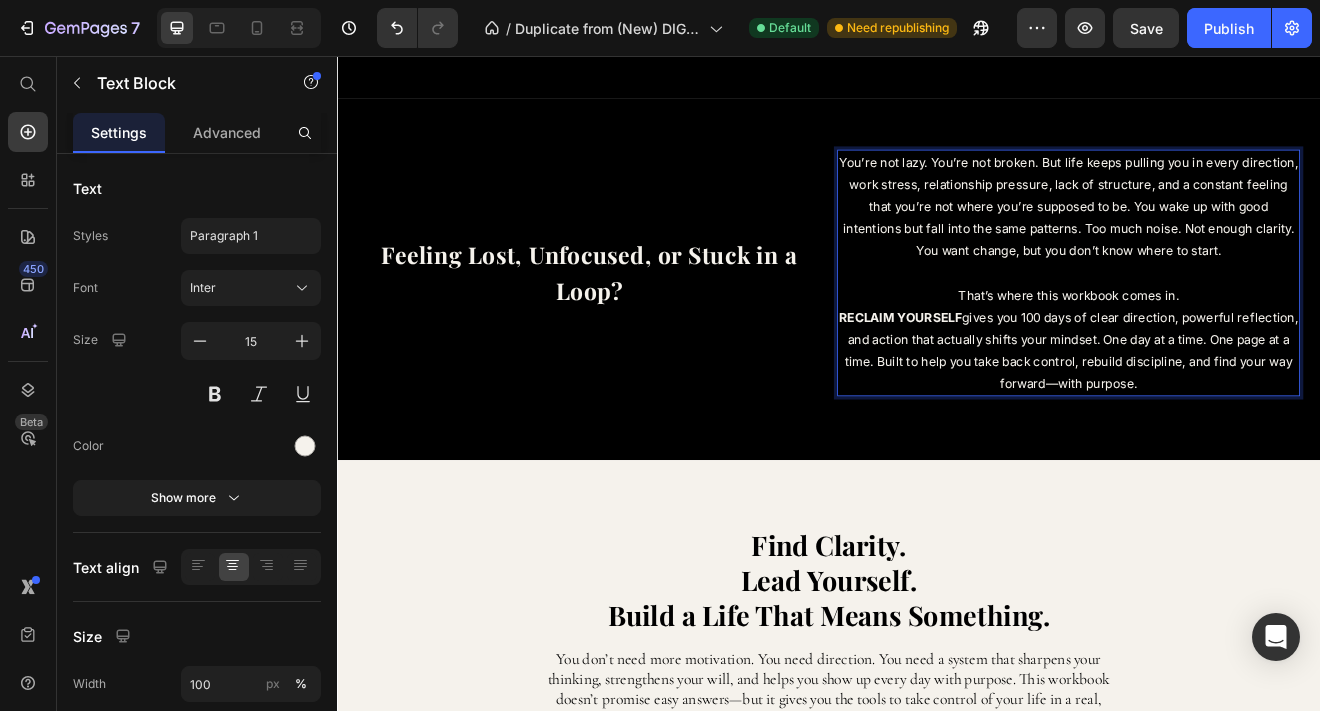 click on "RECLAIM YOURSELF  gives you 100 days of clear direction, powerful reflection, and action that actually shifts your mindset. One day at a time. One page at a time. Built to help you take back control, rebuild discipline, and find your way forward—with purpose." at bounding box center [1229, 415] 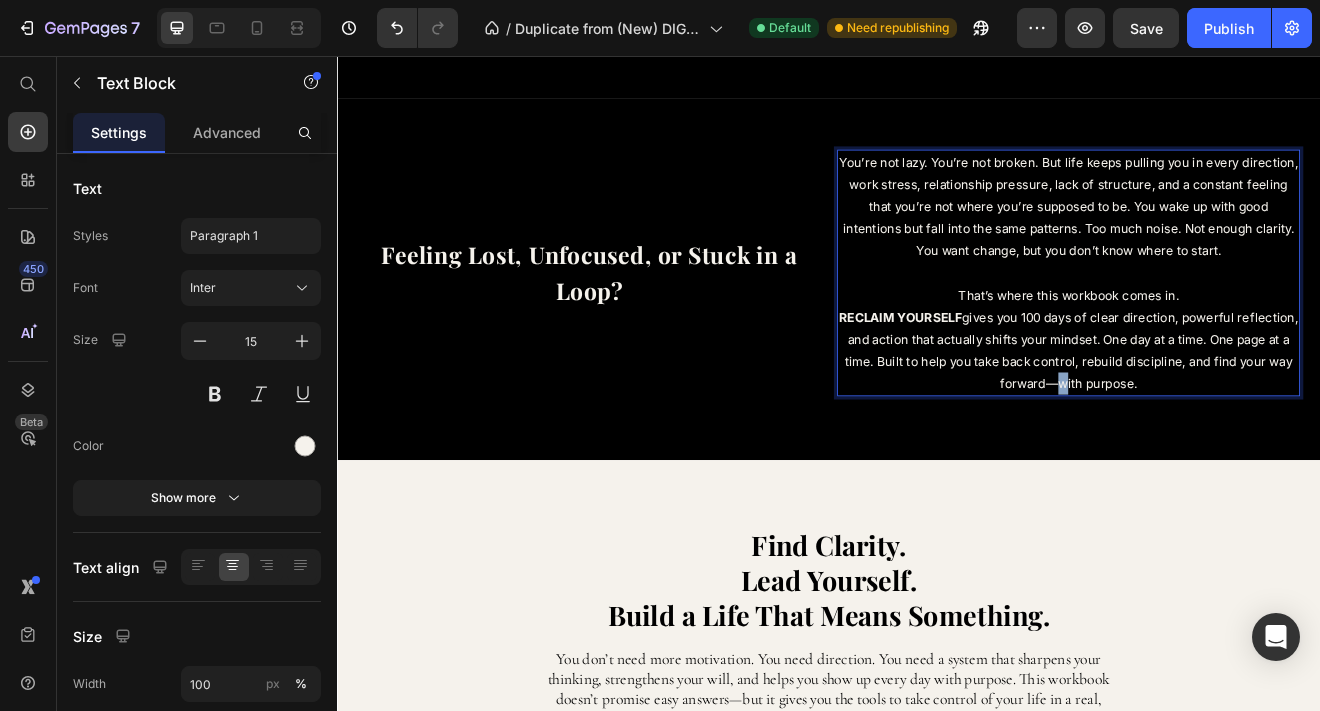 click on "RECLAIM YOURSELF  gives you 100 days of clear direction, powerful reflection, and action that actually shifts your mindset. One day at a time. One page at a time. Built to help you take back control, rebuild discipline, and find your way forward—with purpose." at bounding box center (1229, 415) 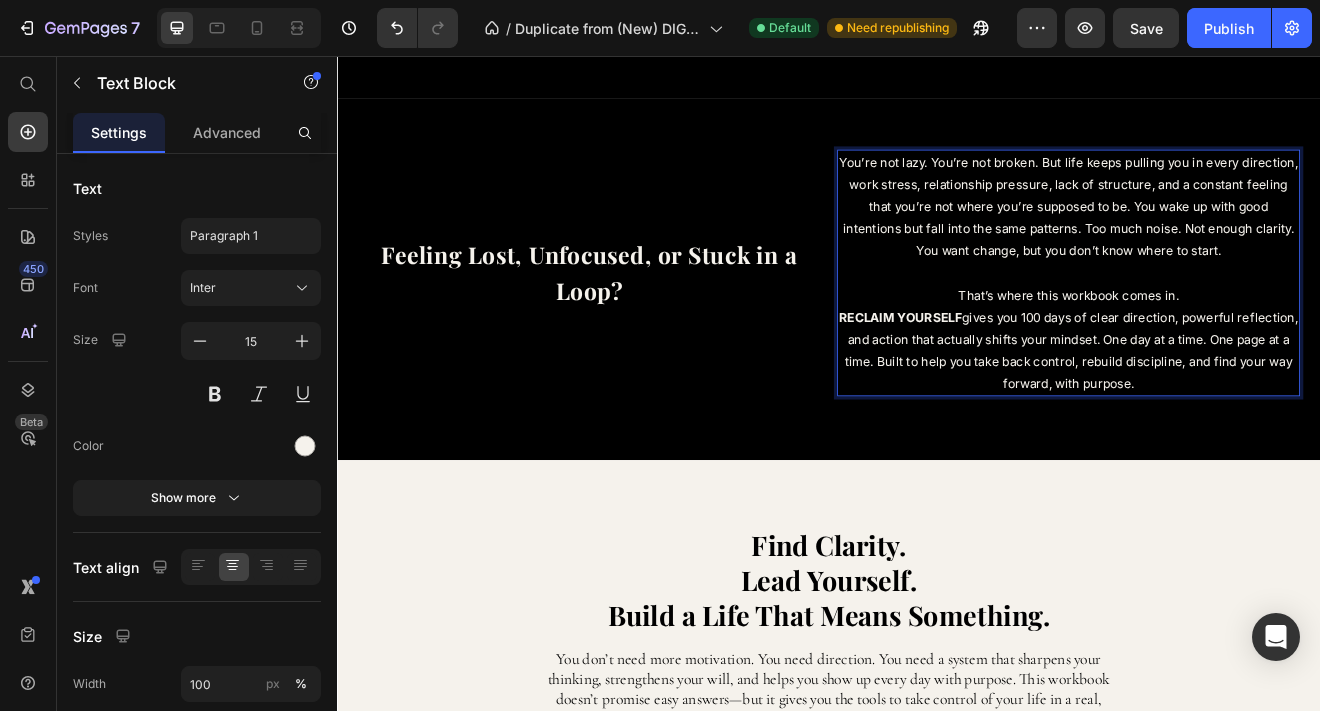 scroll, scrollTop: 1400, scrollLeft: 0, axis: vertical 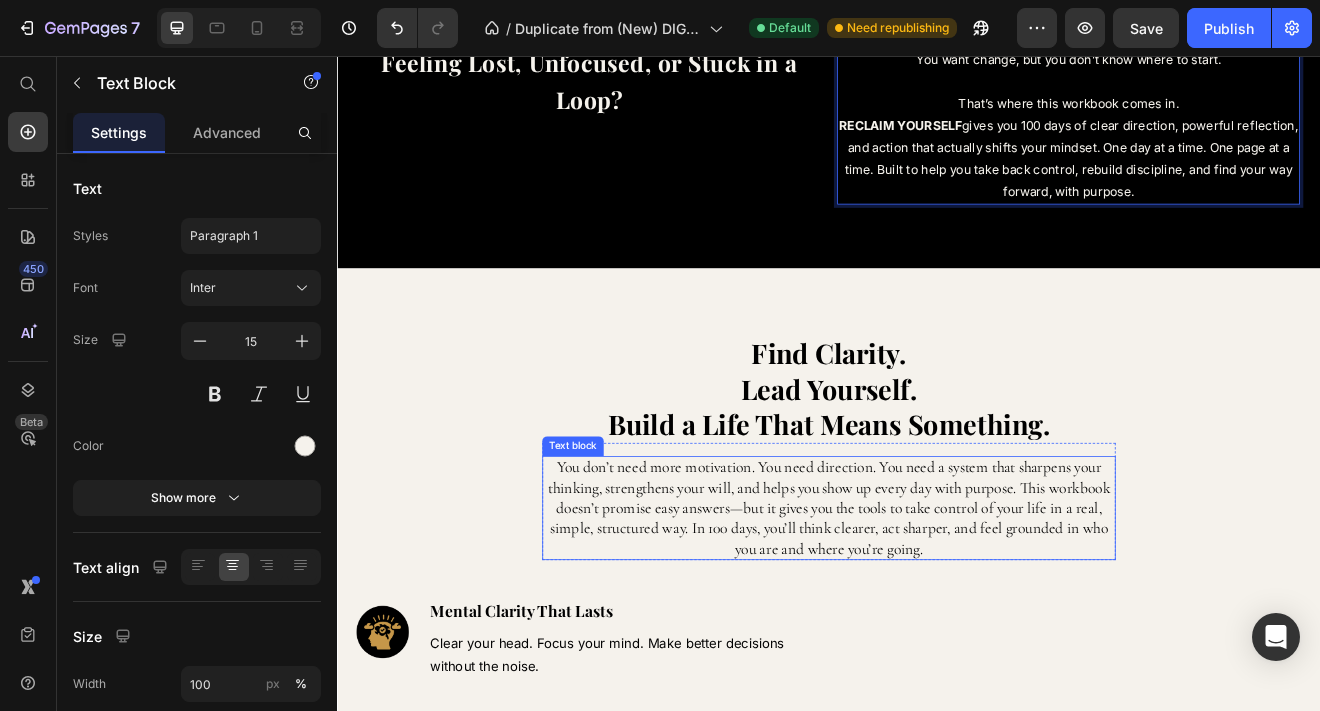 click on "You don’t need more motivation. You need direction. You need a system that sharpens your thinking, strengthens your will, and helps you show up every day with purpose. This workbook doesn’t promise easy answers—but it gives you the tools to take control of your life in a real, simple, structured way. In 100 days, you’ll think clearer, act sharper, and feel grounded in who you are and where you’re going." at bounding box center [937, 608] 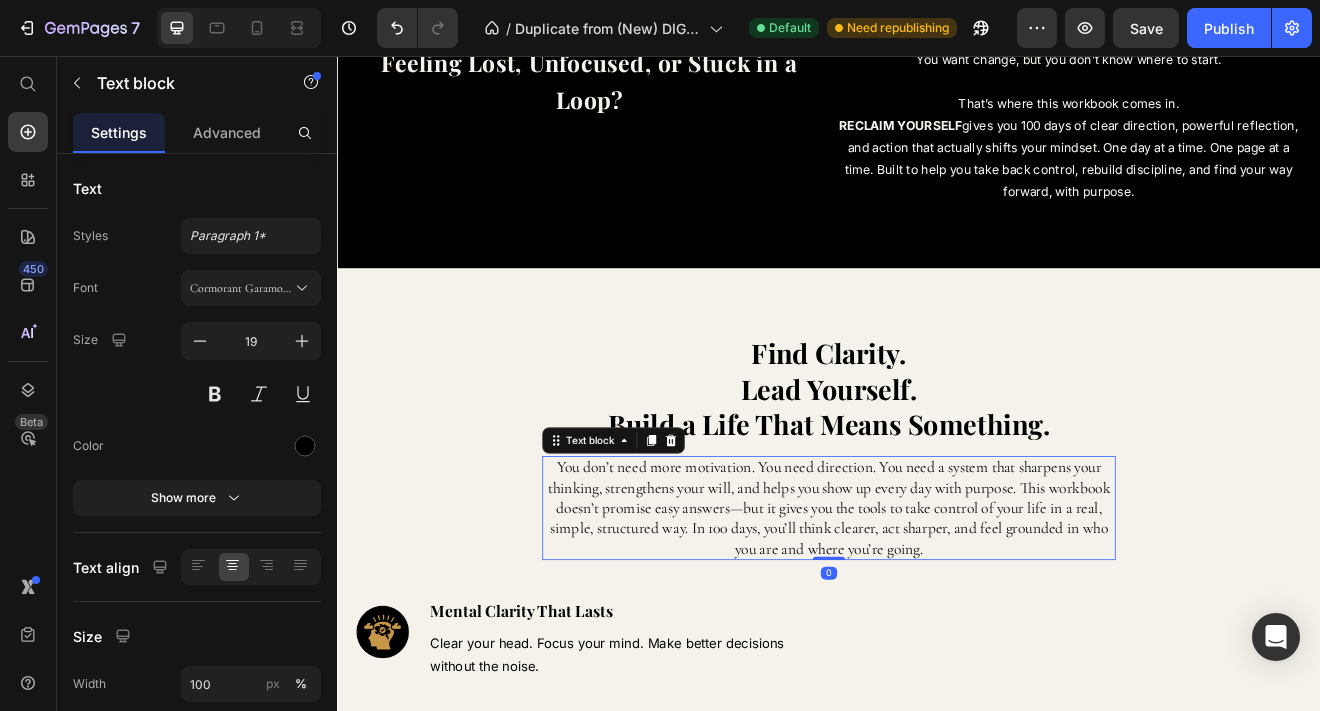 click on "You don’t need more motivation. You need direction. You need a system that sharpens your thinking, strengthens your will, and helps you show up every day with purpose. This workbook doesn’t promise easy answers—but it gives you the tools to take control of your life in a real, simple, structured way. In 100 days, you’ll think clearer, act sharper, and feel grounded in who you are and where you’re going." at bounding box center [937, 608] 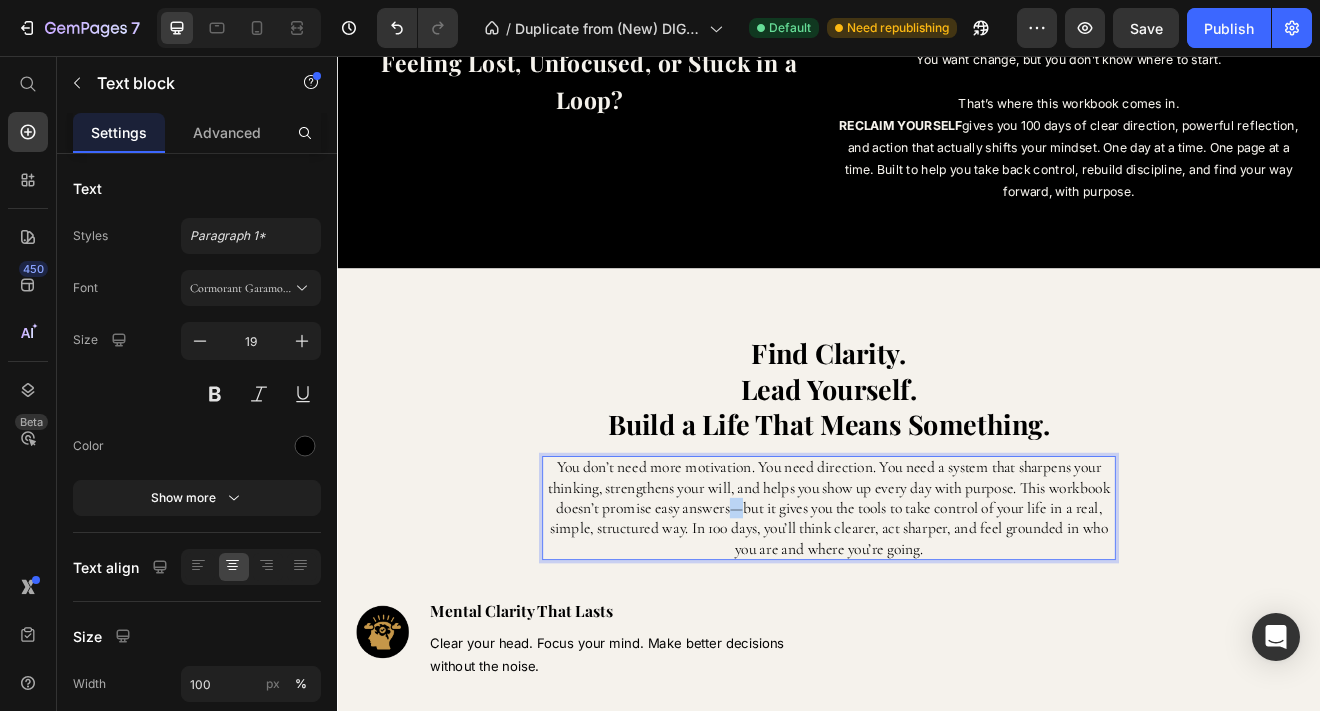 click on "You don’t need more motivation. You need direction. You need a system that sharpens your thinking, strengthens your will, and helps you show up every day with purpose. This workbook doesn’t promise easy answers—but it gives you the tools to take control of your life in a real, simple, structured way. In 100 days, you’ll think clearer, act sharper, and feel grounded in who you are and where you’re going." at bounding box center (937, 608) 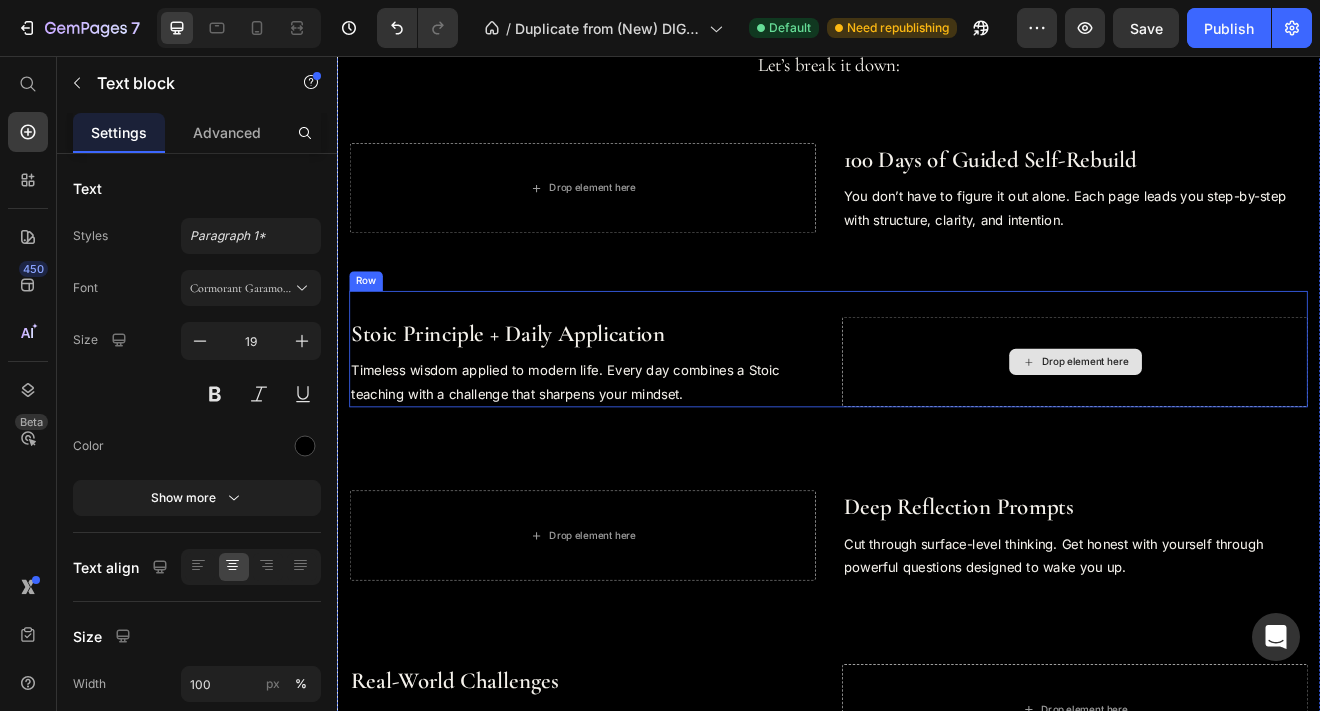 scroll, scrollTop: 3033, scrollLeft: 0, axis: vertical 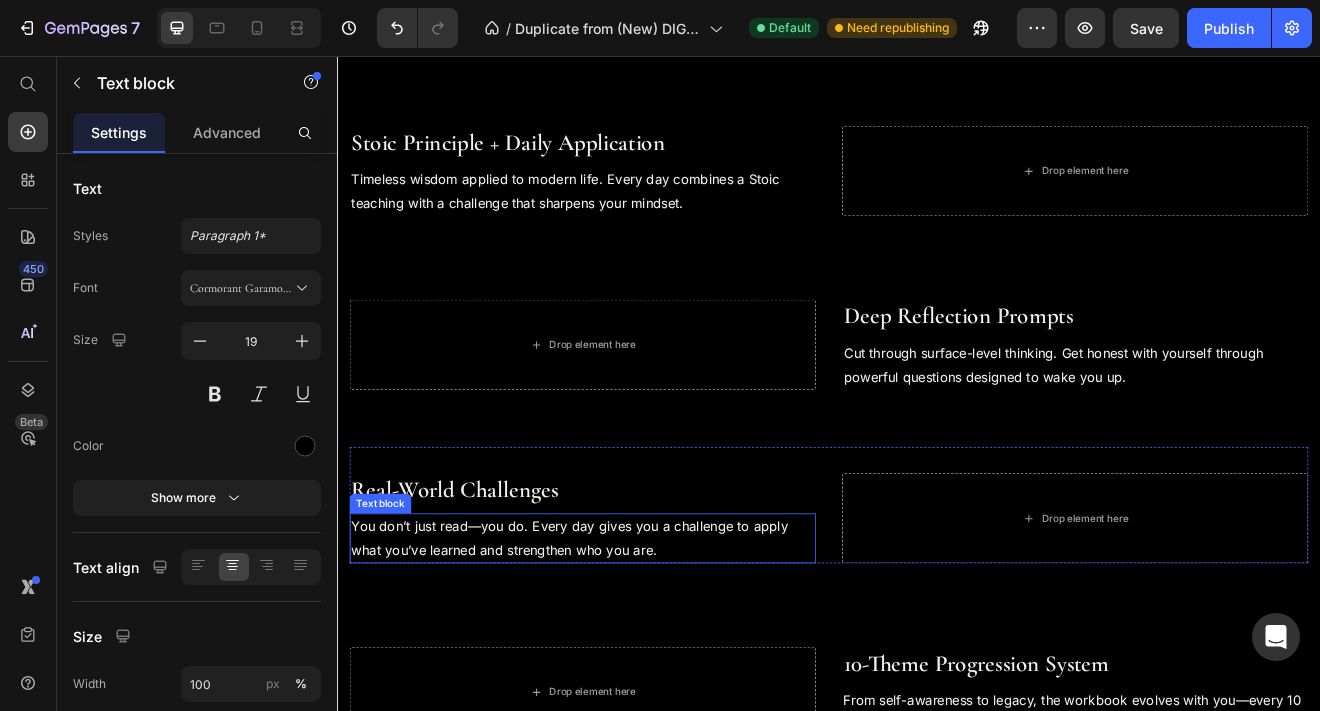 click on "You don’t just read—you do. Every day gives you a challenge to apply what you’ve learned and strengthen who you are." at bounding box center (636, 645) 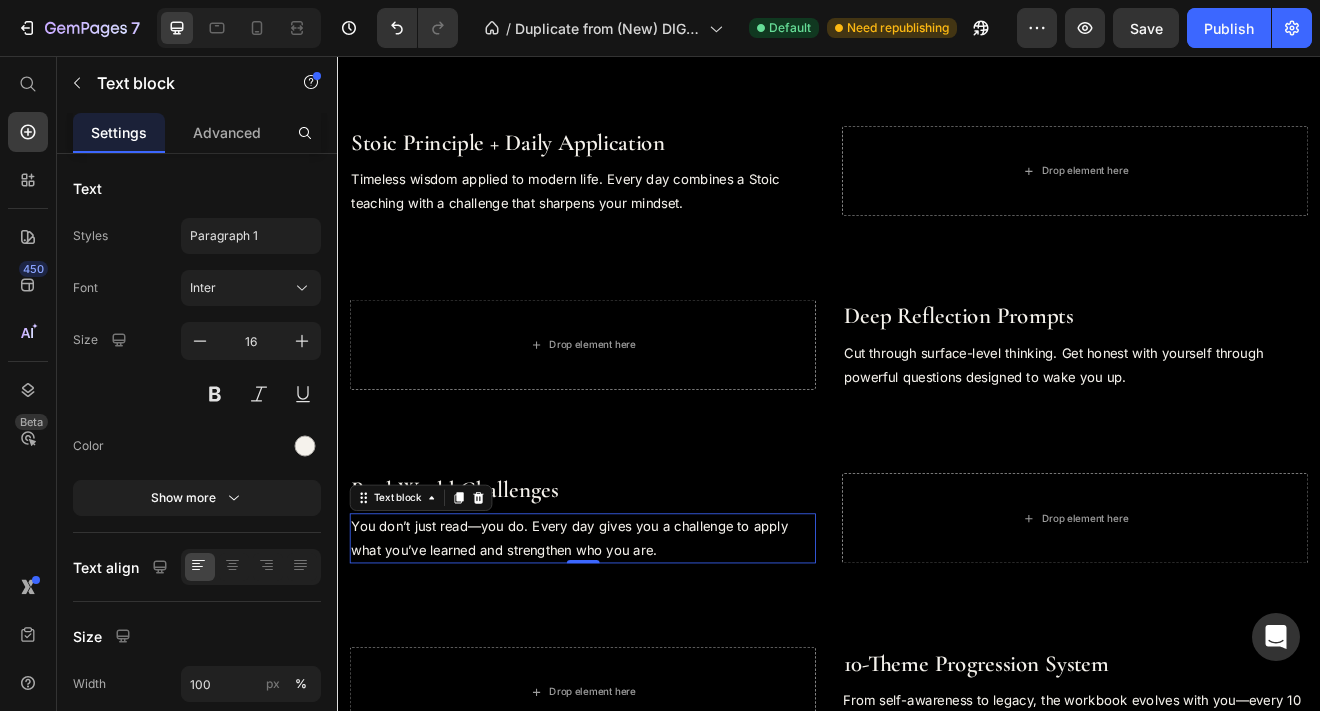 click on "You don’t just read—you do. Every day gives you a challenge to apply what you’ve learned and strengthen who you are." at bounding box center [636, 645] 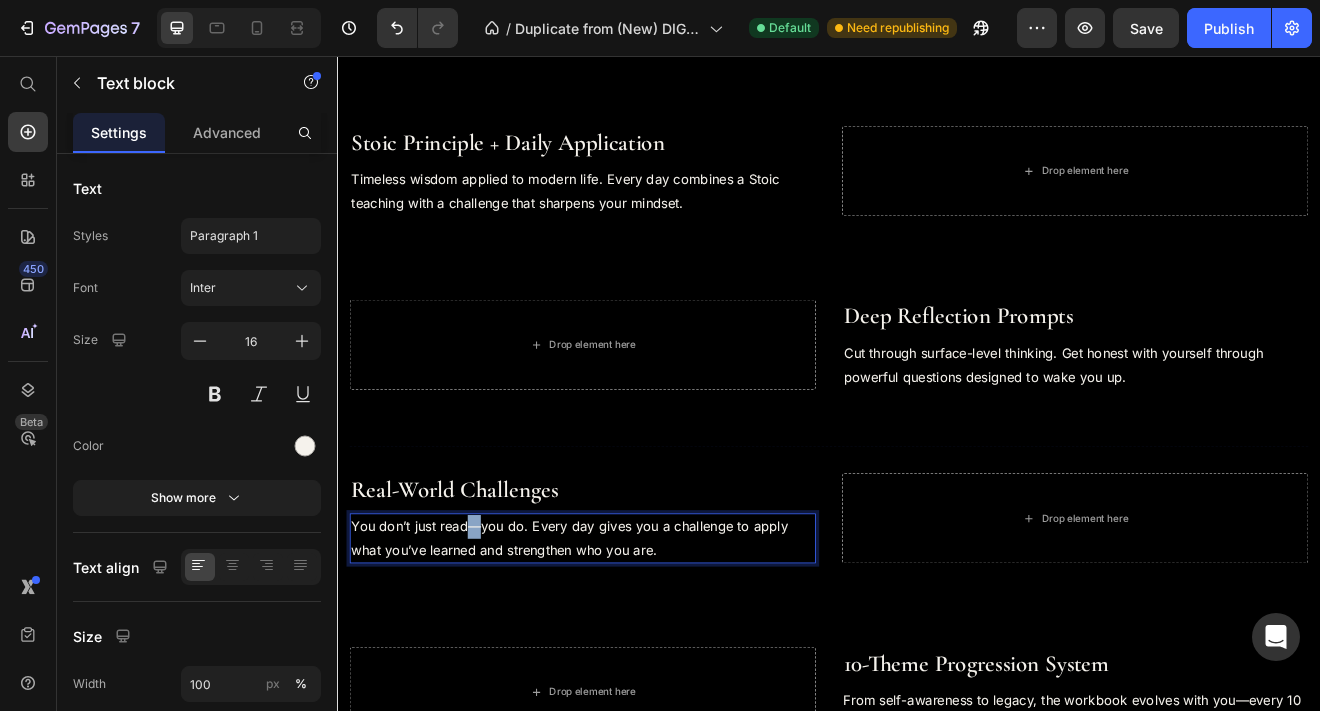 click on "You don’t just read—you do. Every day gives you a challenge to apply what you’ve learned and strengthen who you are." at bounding box center [636, 645] 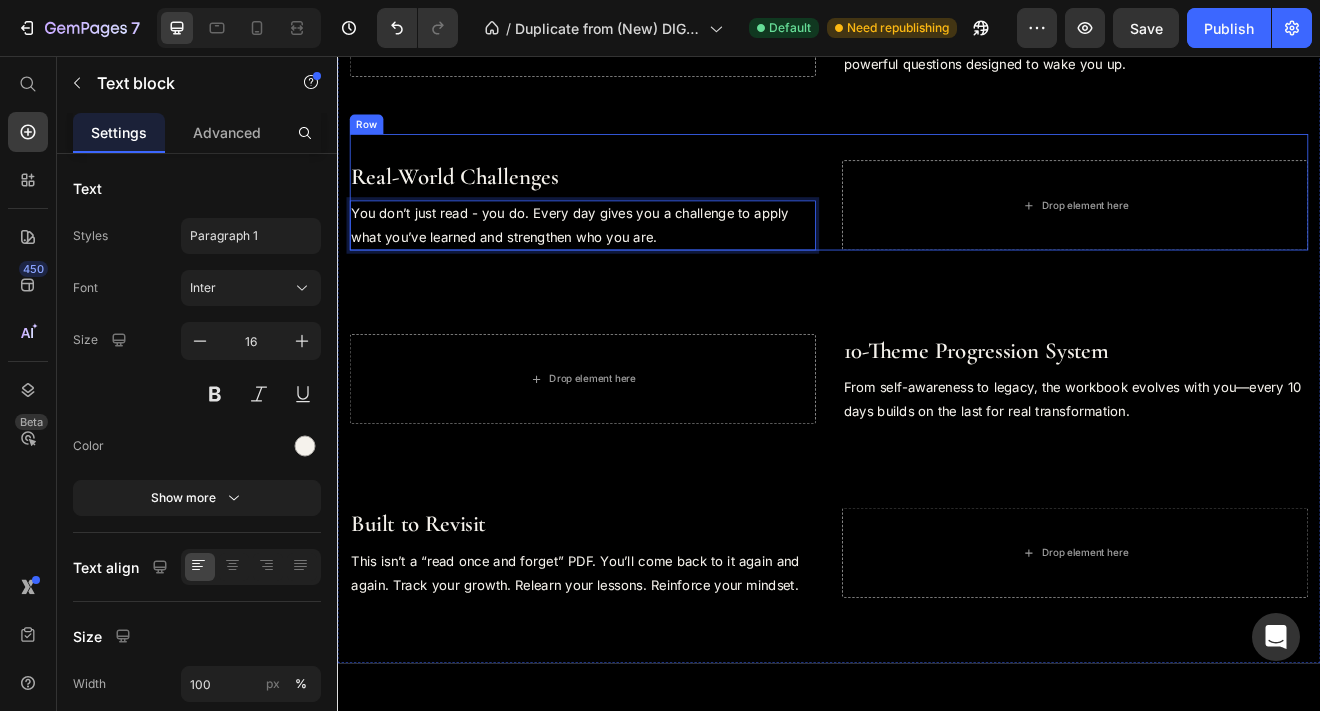 scroll, scrollTop: 3500, scrollLeft: 0, axis: vertical 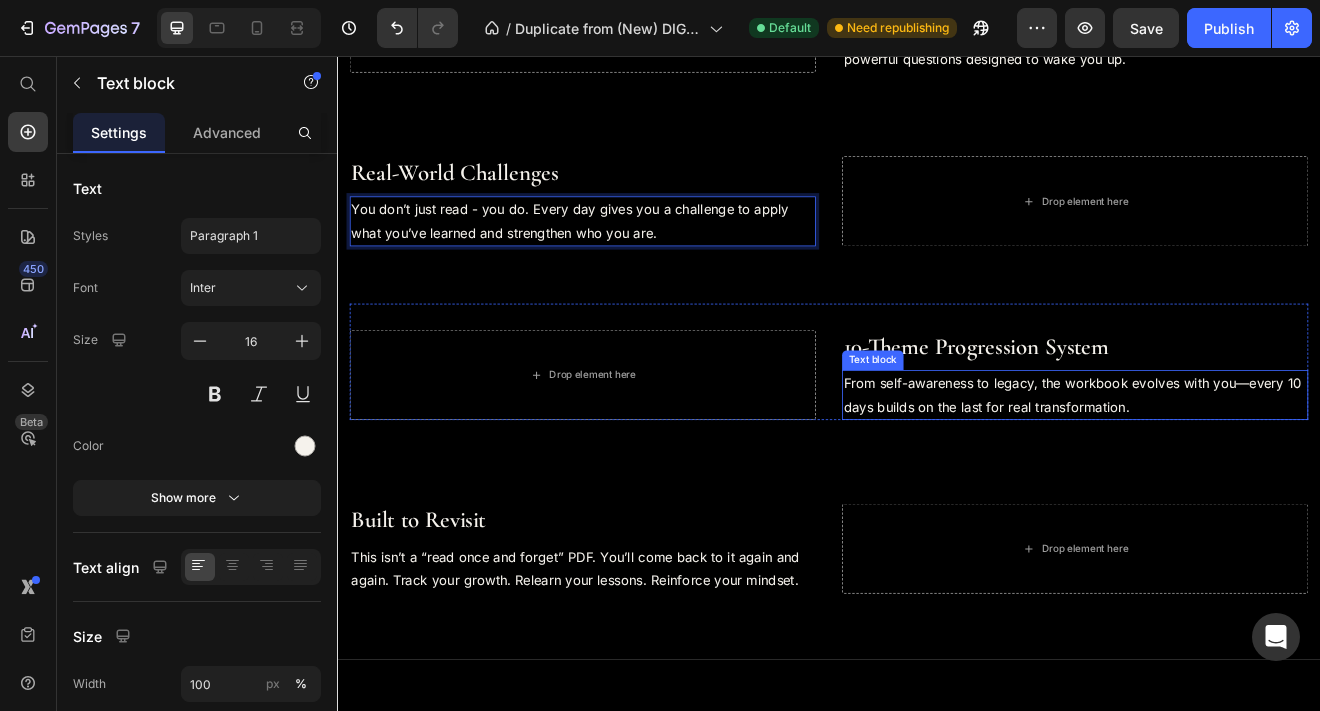 click on "From self-awareness to legacy, the workbook evolves with you—every 10 days builds on the last for real transformation." at bounding box center (1237, 470) 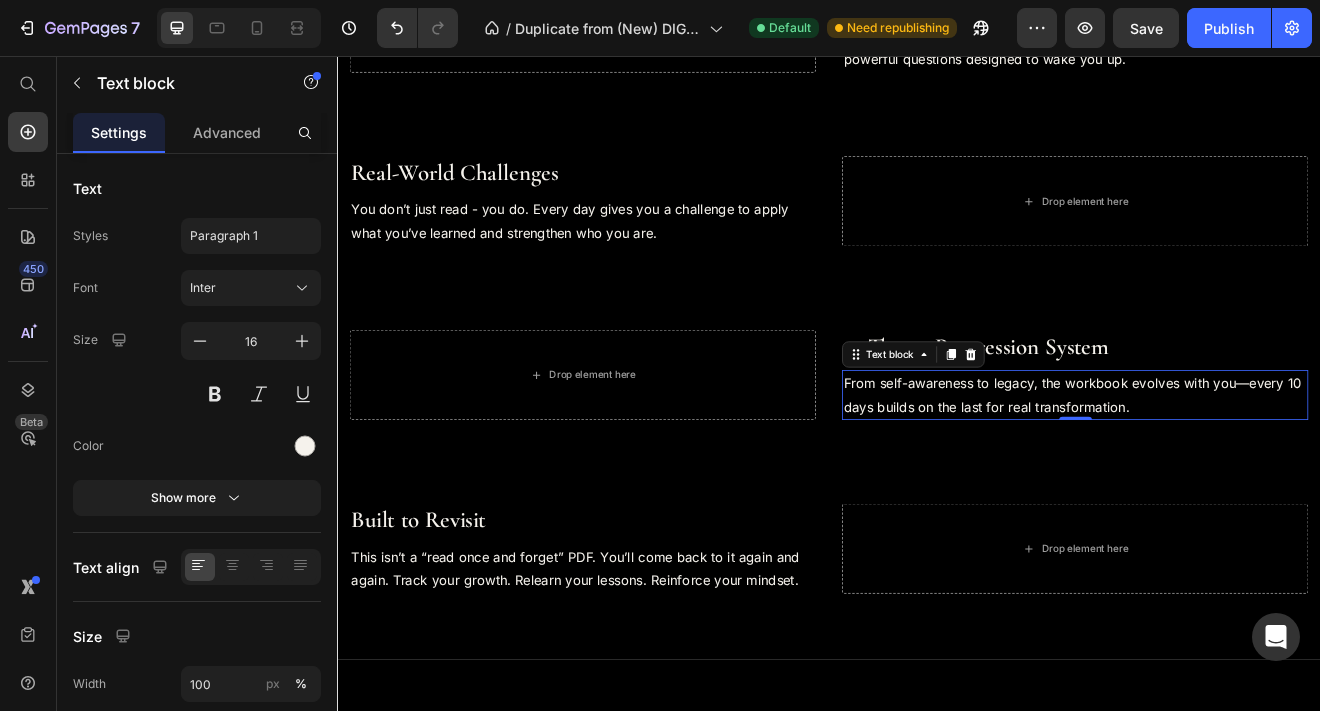 click on "From self-awareness to legacy, the workbook evolves with you—every 10 days builds on the last for real transformation." at bounding box center [1237, 470] 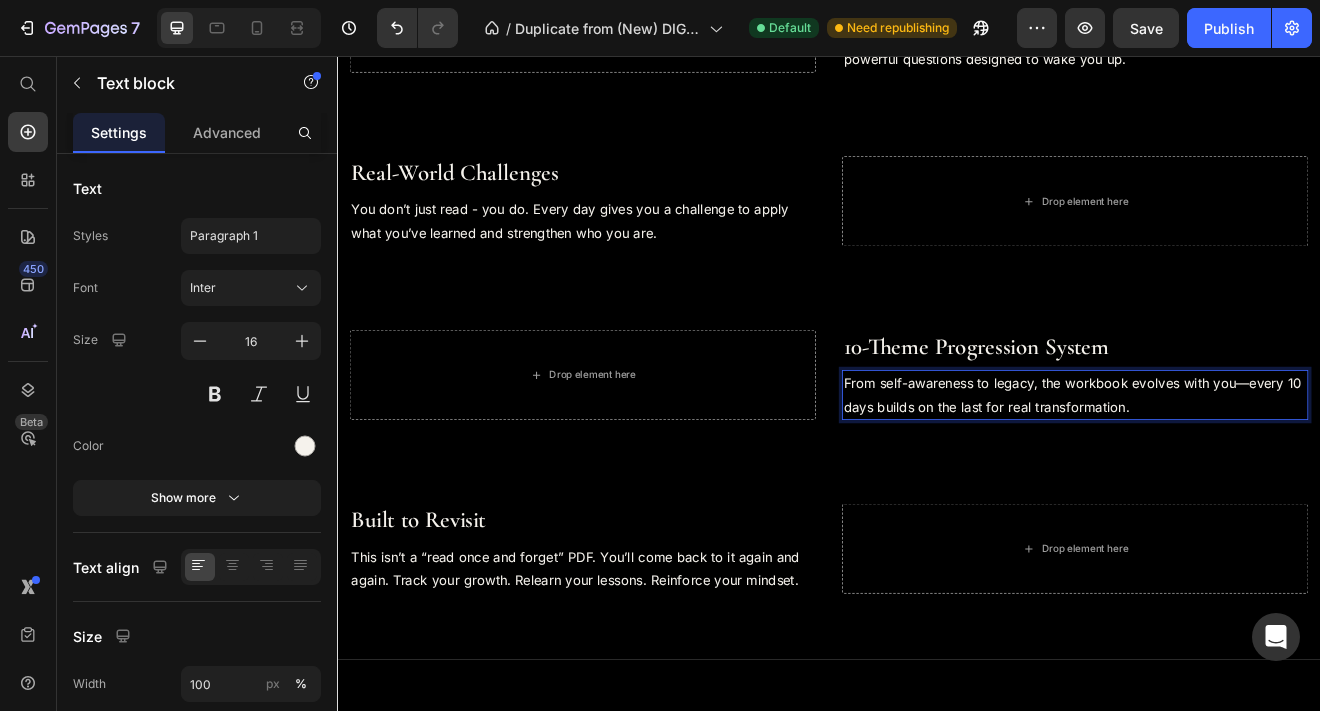 click on "From self-awareness to legacy, the workbook evolves with you—every 10 days builds on the last for real transformation." at bounding box center [1237, 470] 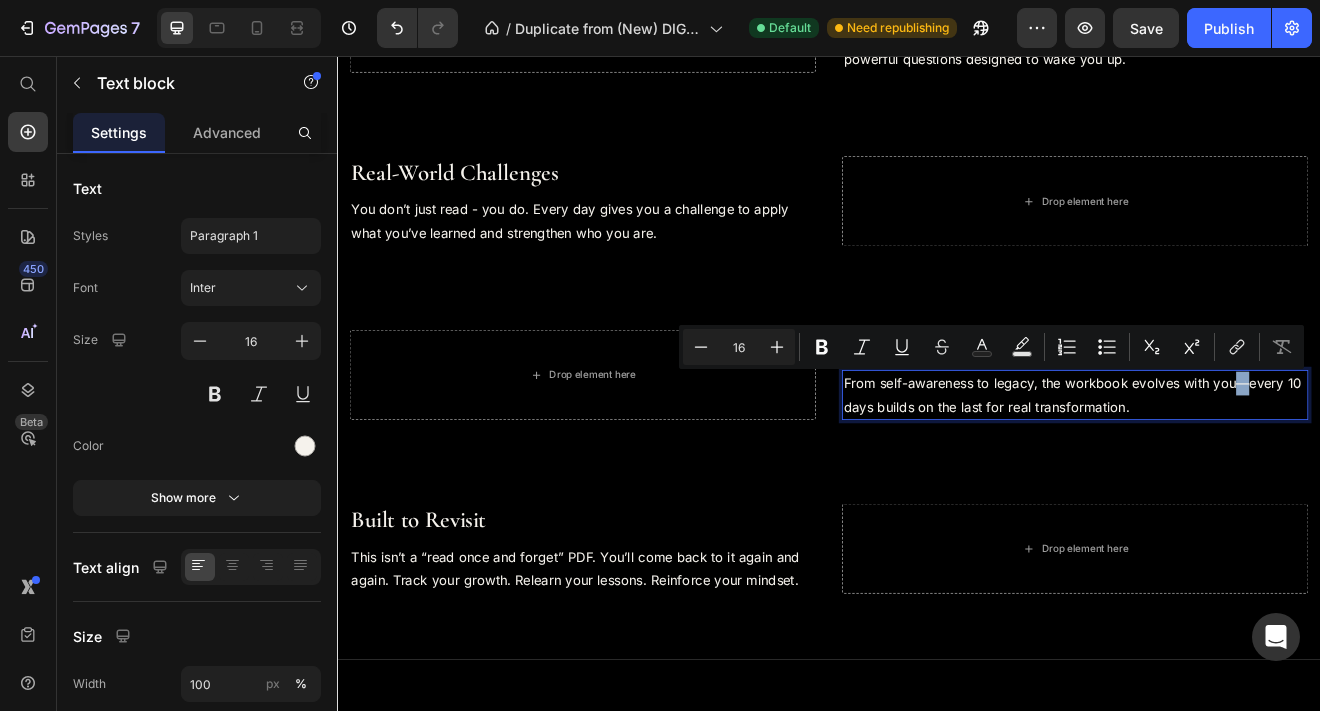 click on "From self-awareness to legacy, the workbook evolves with you—every 10 days builds on the last for real transformation." at bounding box center [1237, 470] 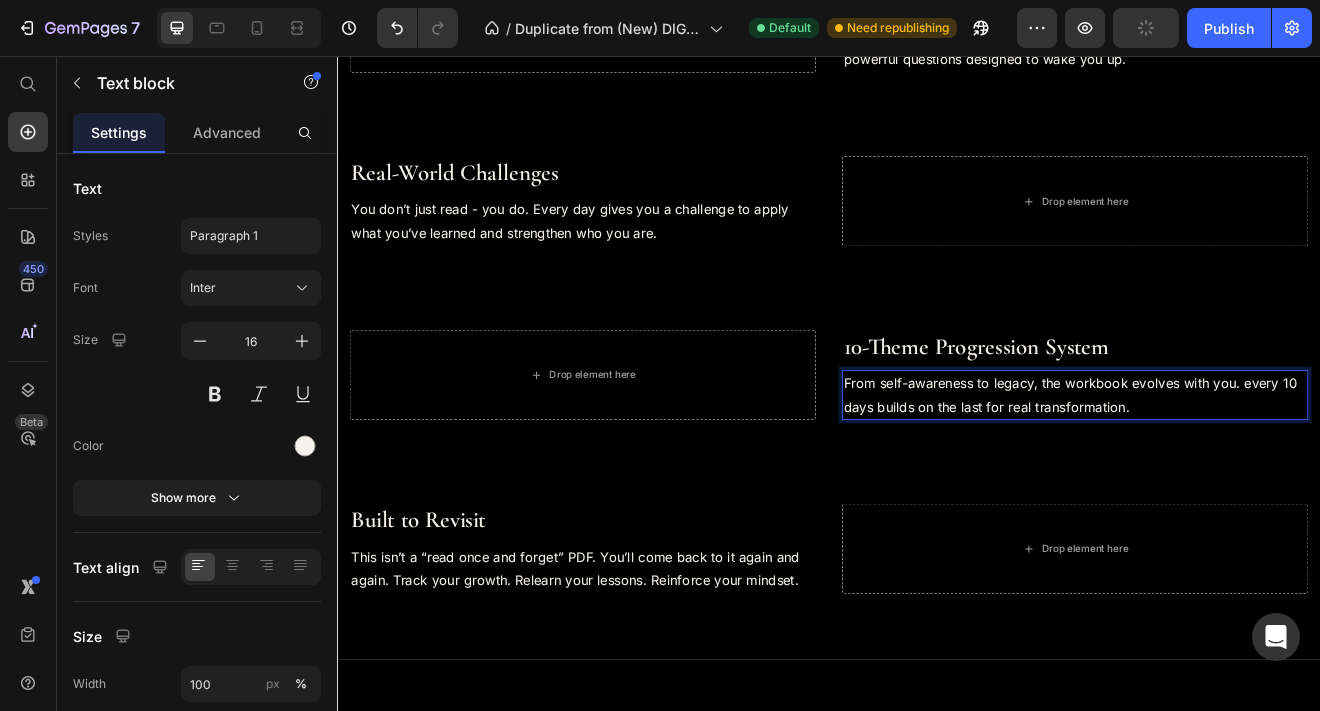 click on "From self-awareness to legacy, the workbook evolves with you. every 10 days builds on the last for real transformation." at bounding box center (1237, 470) 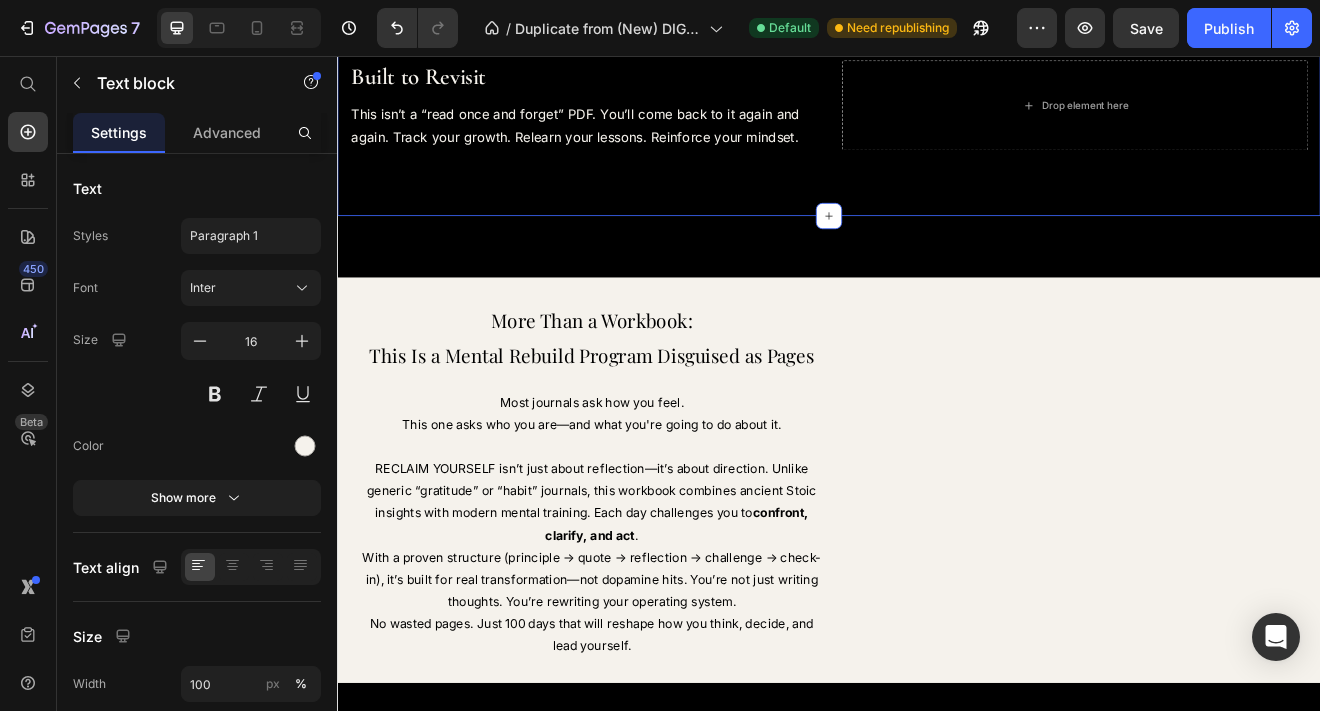 scroll, scrollTop: 4200, scrollLeft: 0, axis: vertical 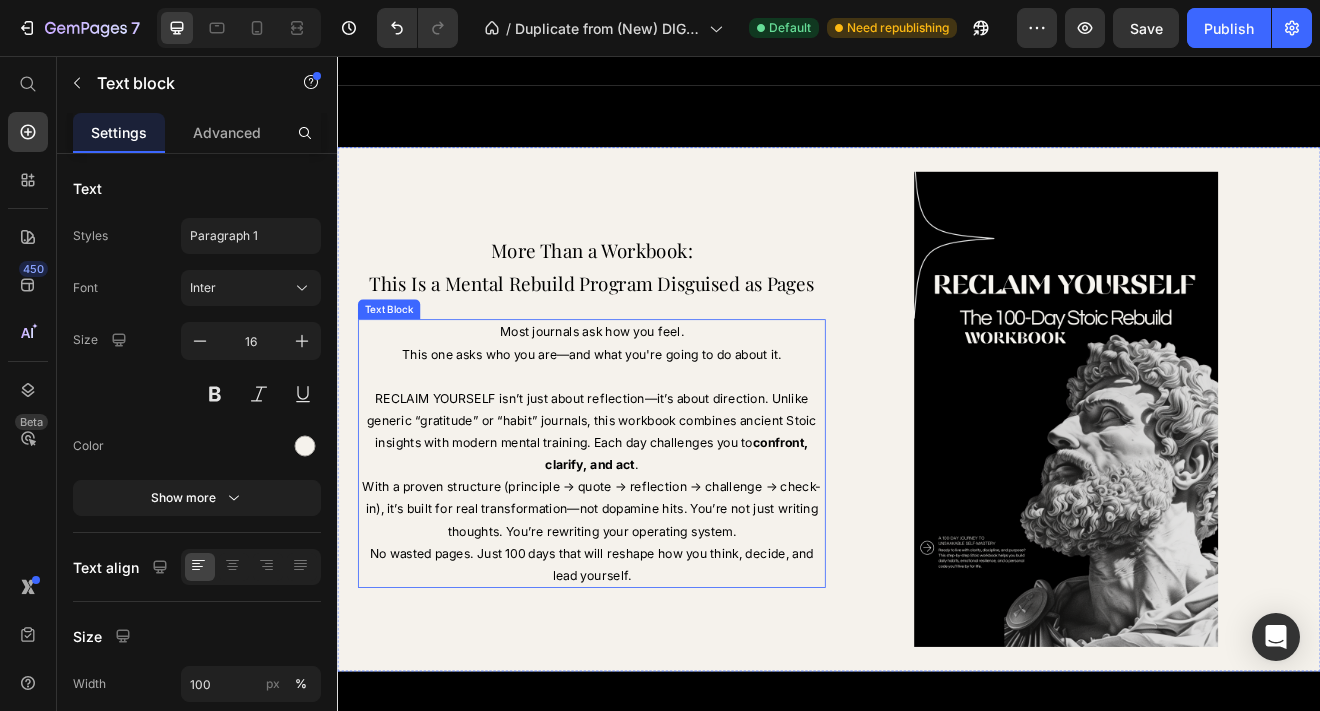click on "With a proven structure (principle → quote → reflection → challenge → check-in), it’s built for real transformation—not dopamine hits. You’re not just writing thoughts. You’re rewriting your operating system." at bounding box center (647, 608) 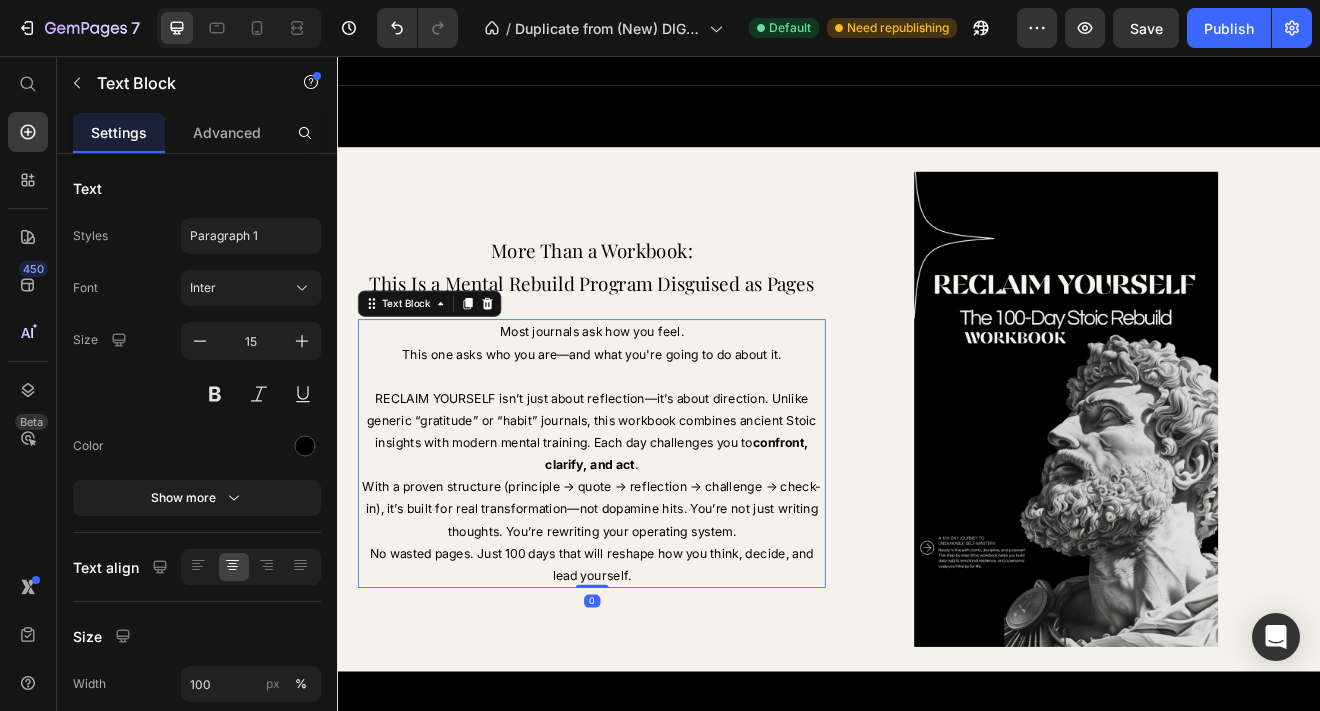 click on "This one asks who you are—and what you're going to do about it." at bounding box center [647, 419] 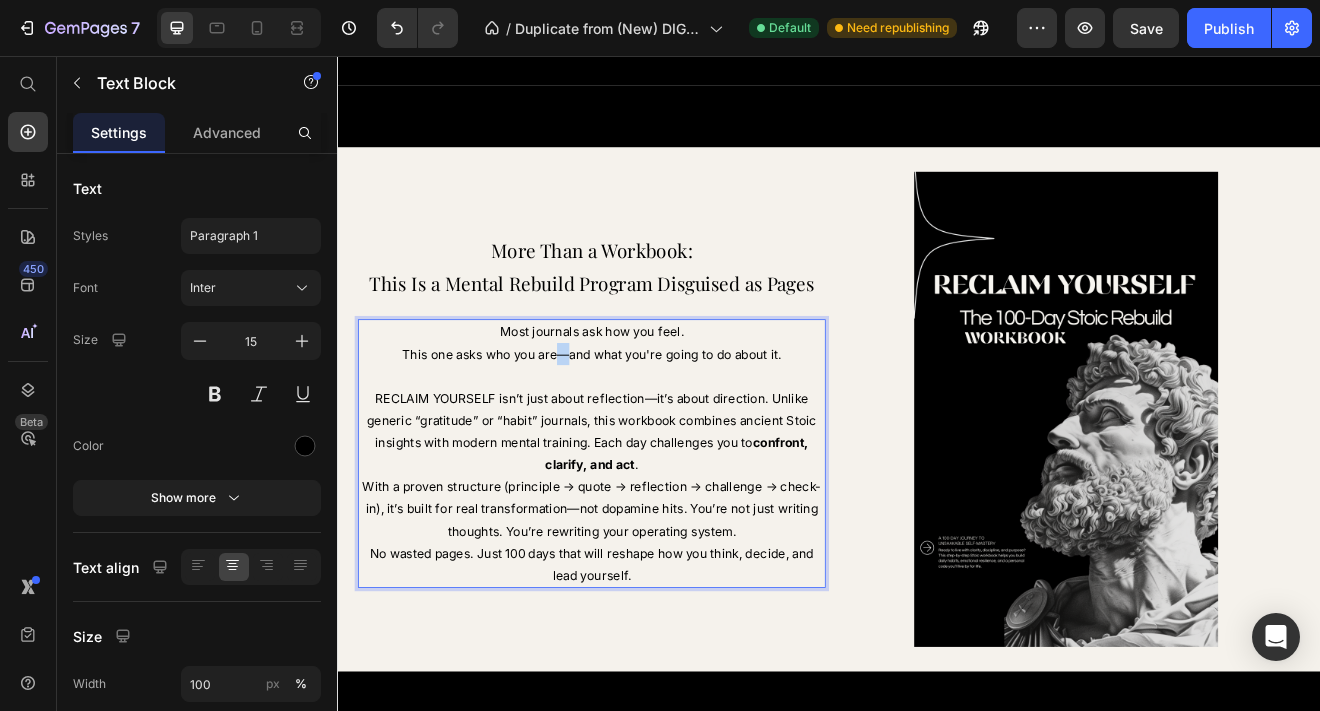 click on "This one asks who you are—and what you're going to do about it." at bounding box center (647, 419) 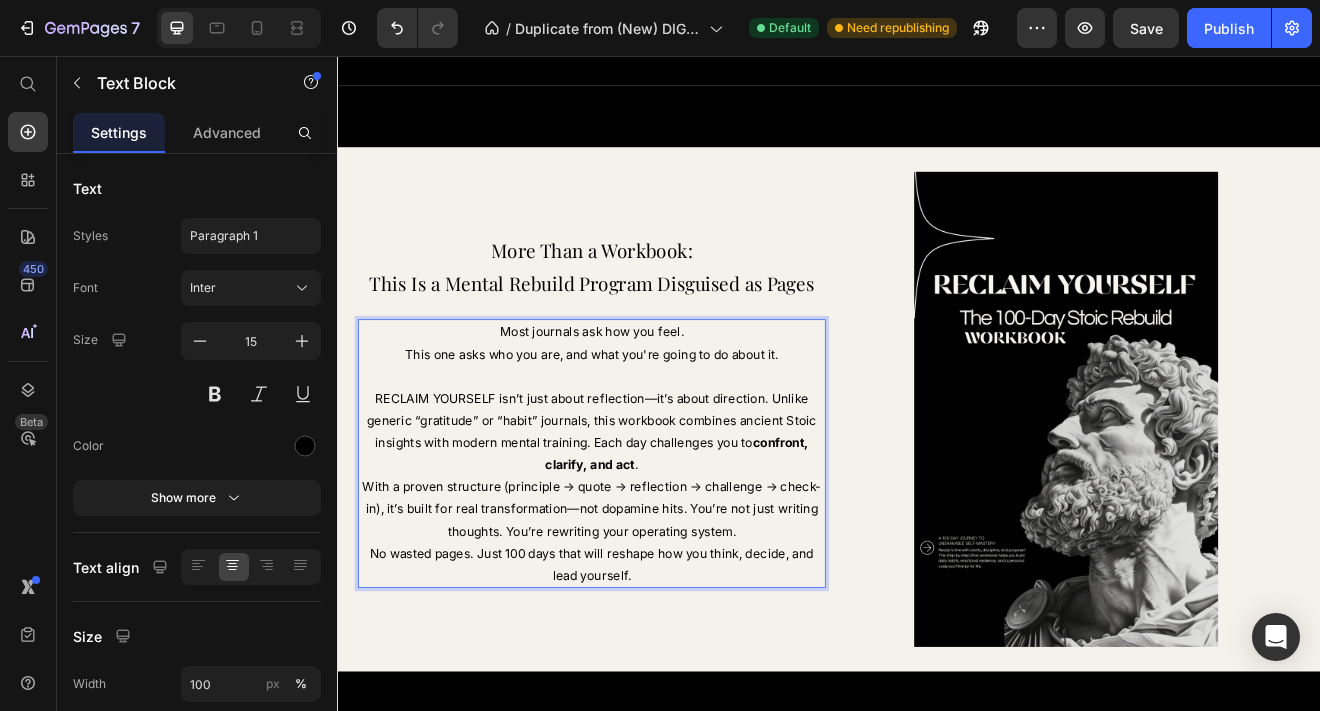 click on "RECLAIM YOURSELF isn’t just about reflection—it’s about direction. Unlike generic “gratitude” or “habit” journals, this workbook combines ancient Stoic insights with modern mental training. Each day challenges you to  confront, clarify, and act ." at bounding box center (647, 514) 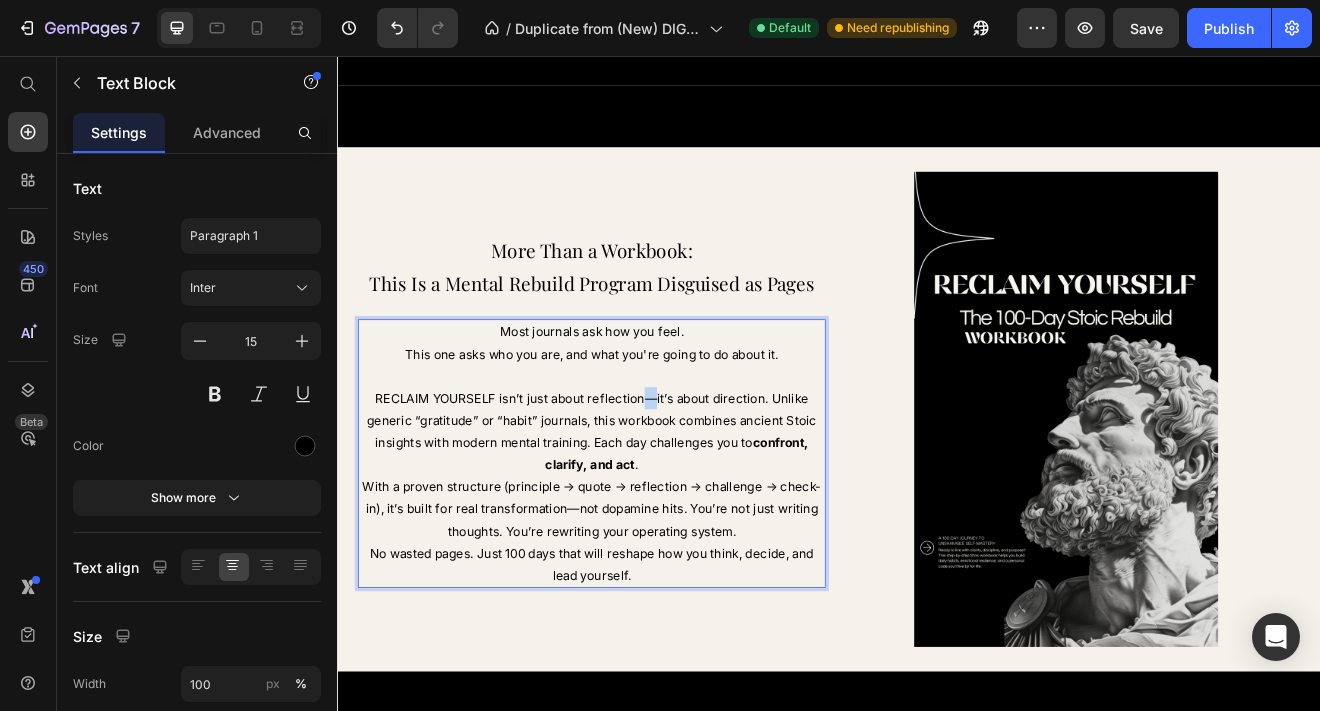 click on "RECLAIM YOURSELF isn’t just about reflection—it’s about direction. Unlike generic “gratitude” or “habit” journals, this workbook combines ancient Stoic insights with modern mental training. Each day challenges you to  confront, clarify, and act ." at bounding box center [647, 514] 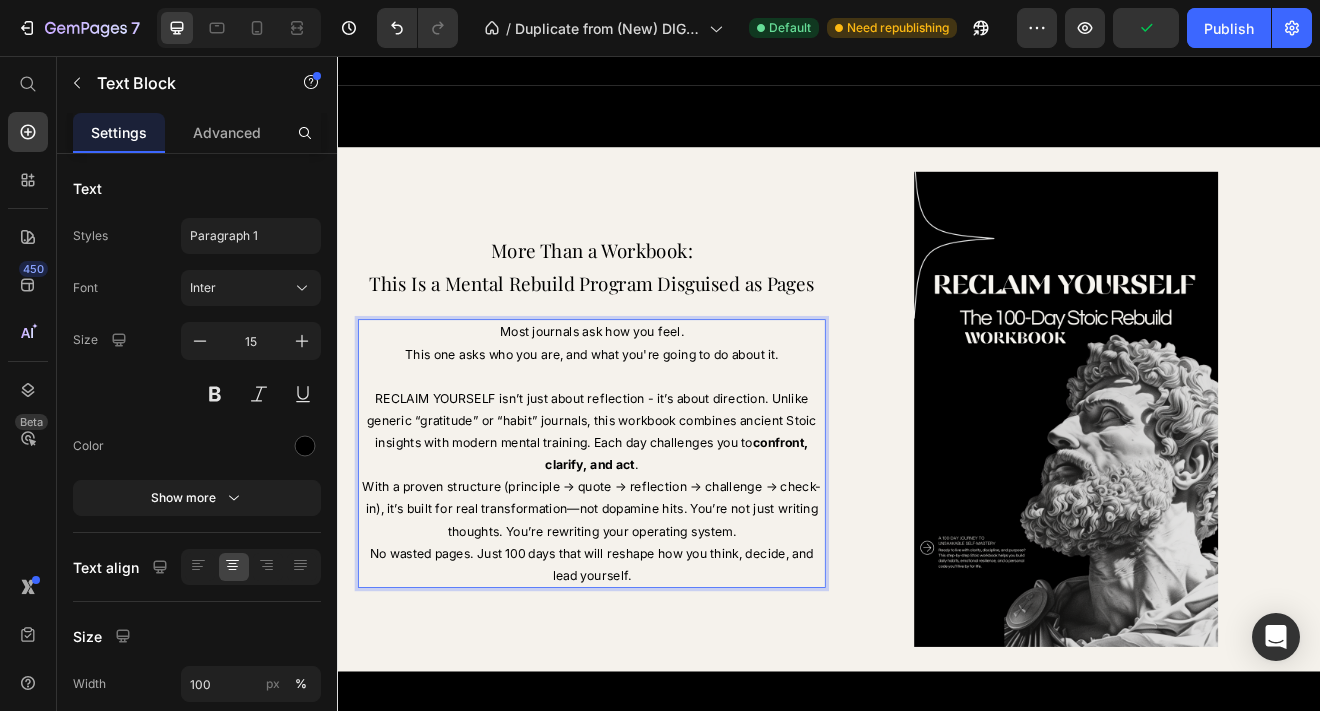 click on "With a proven structure (principle → quote → reflection → challenge → check-in), it’s built for real transformation—not dopamine hits. You’re not just writing thoughts. You’re rewriting your operating system." at bounding box center [647, 608] 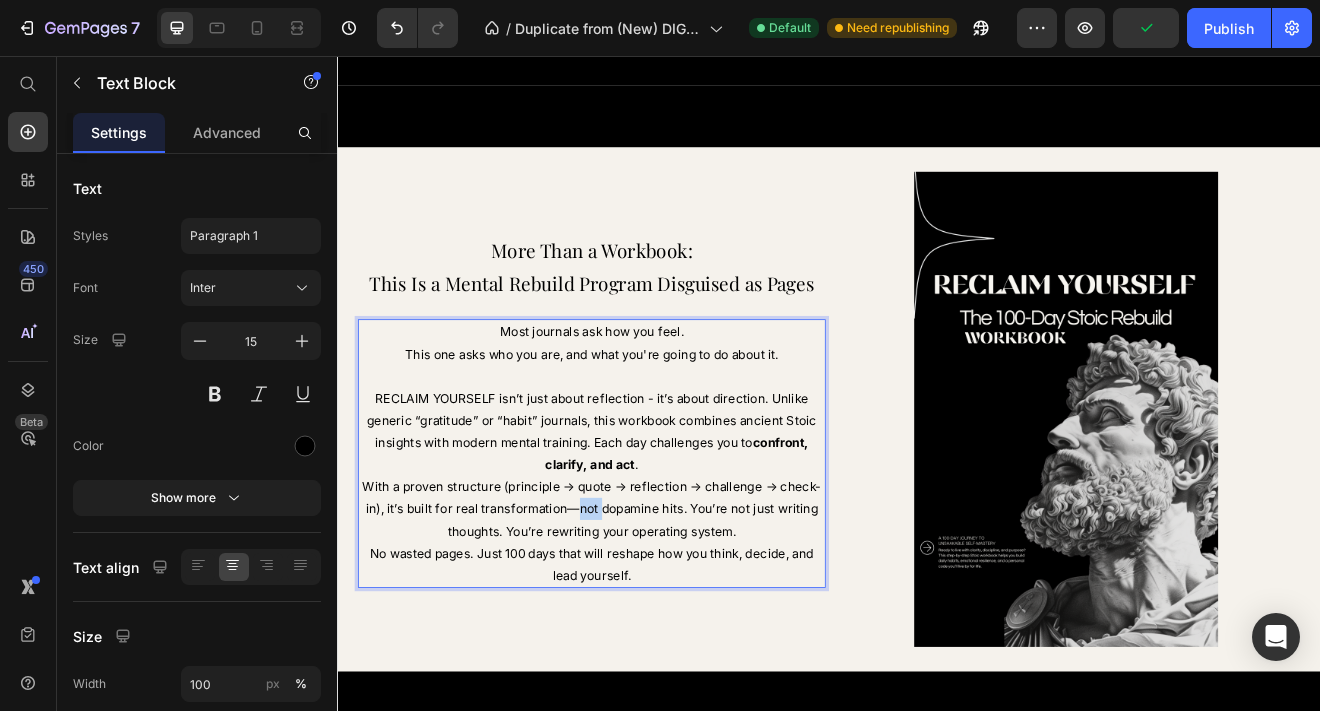 click on "With a proven structure (principle → quote → reflection → challenge → check-in), it’s built for real transformation—not dopamine hits. You’re not just writing thoughts. You’re rewriting your operating system." at bounding box center [647, 608] 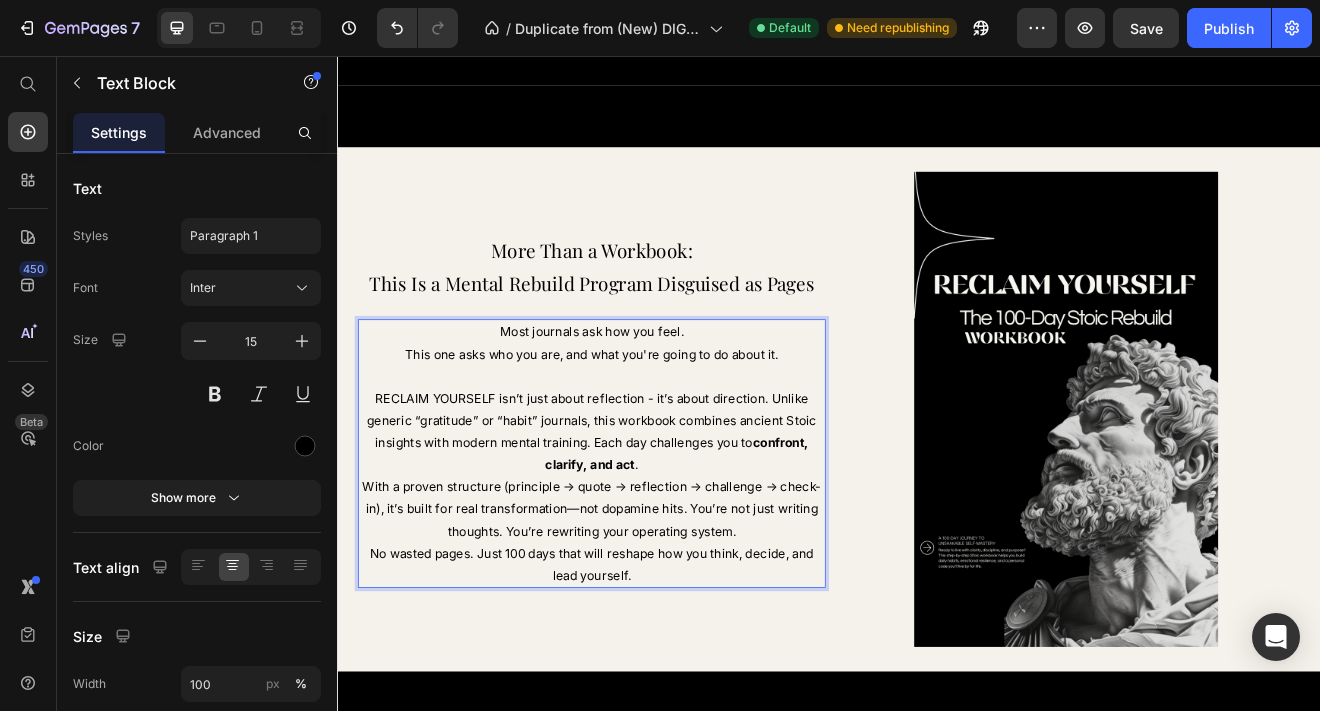 click on "With a proven structure (principle → quote → reflection → challenge → check-in), it’s built for real transformation—not dopamine hits. You’re not just writing thoughts. You’re rewriting your operating system." at bounding box center (647, 608) 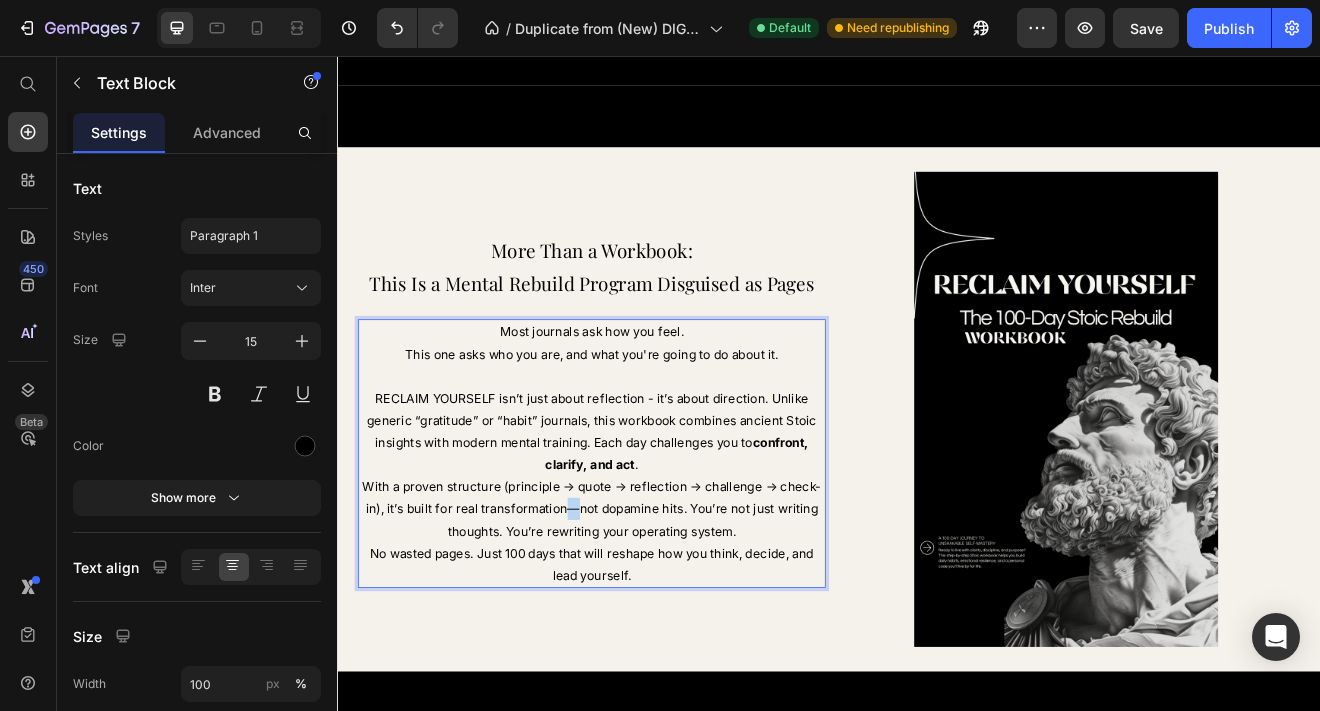 click on "With a proven structure (principle → quote → reflection → challenge → check-in), it’s built for real transformation—not dopamine hits. You’re not just writing thoughts. You’re rewriting your operating system." at bounding box center [647, 608] 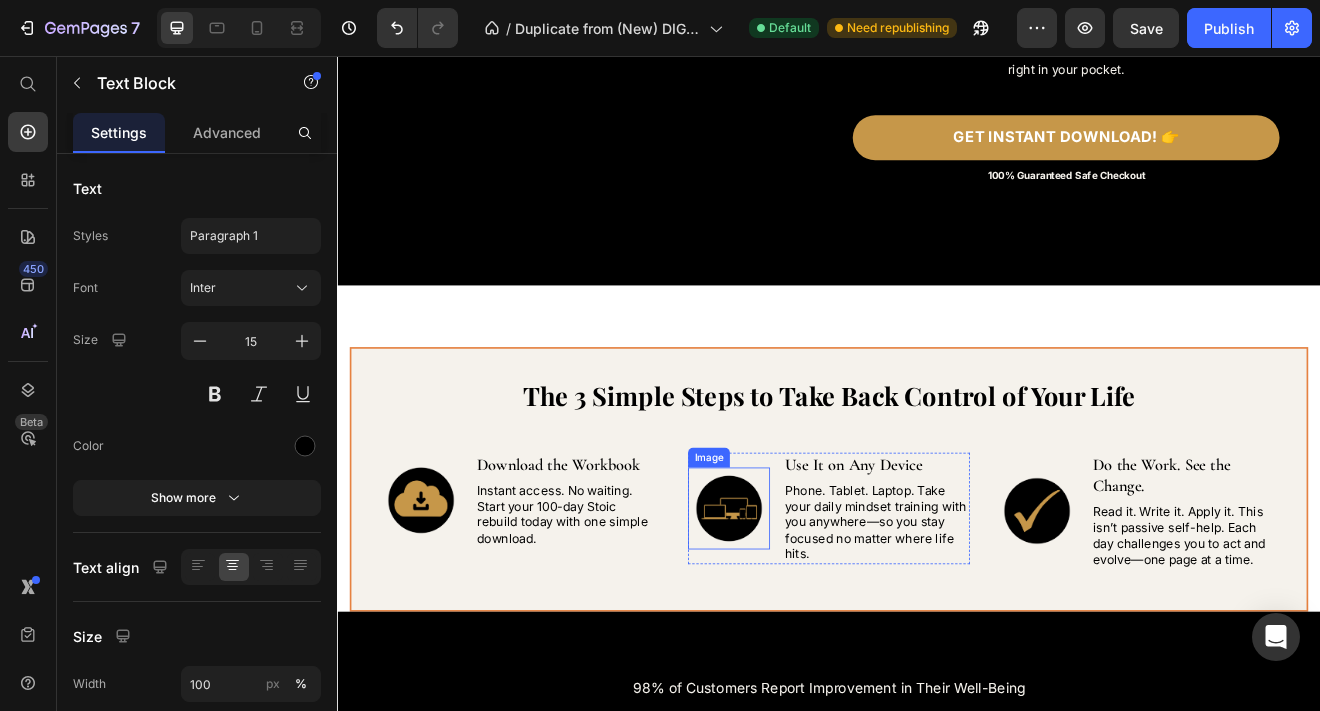 scroll, scrollTop: 5366, scrollLeft: 0, axis: vertical 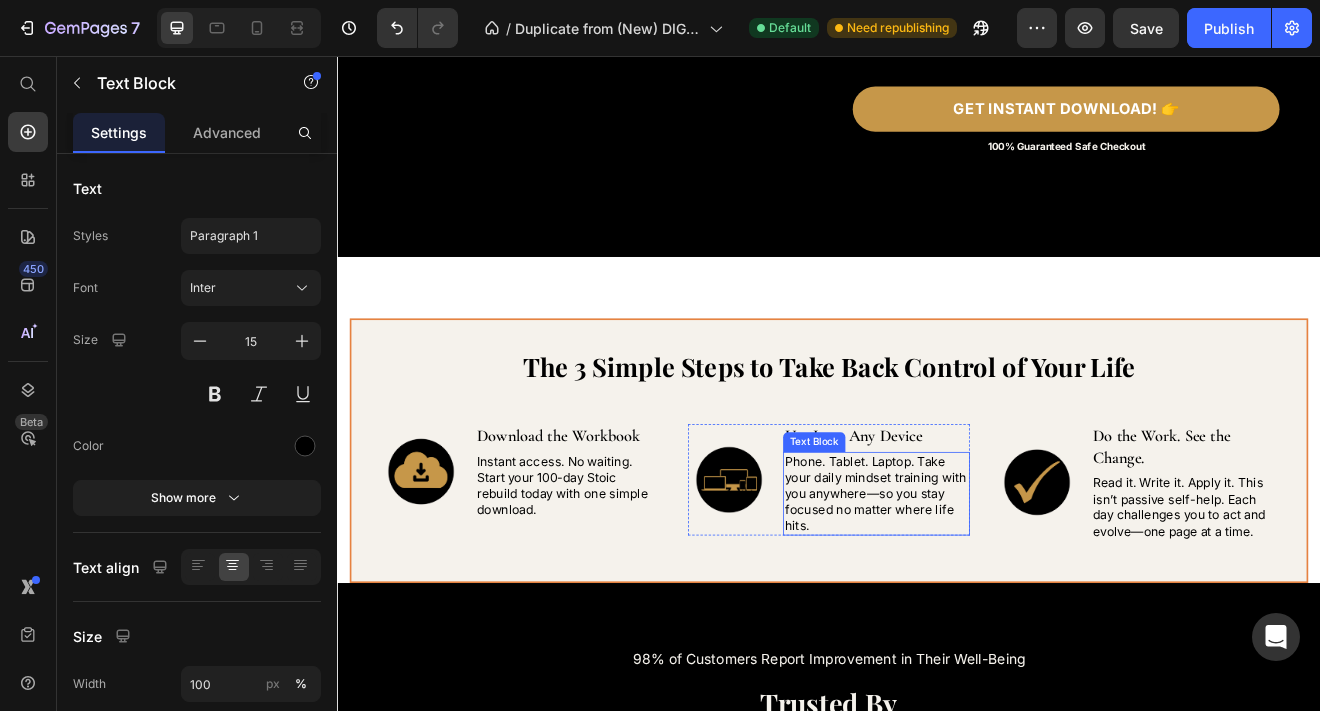 click on "Phone. Tablet. Laptop. Take your daily mindset training with you anywhere—so you stay focused no matter where life hits." at bounding box center (995, 590) 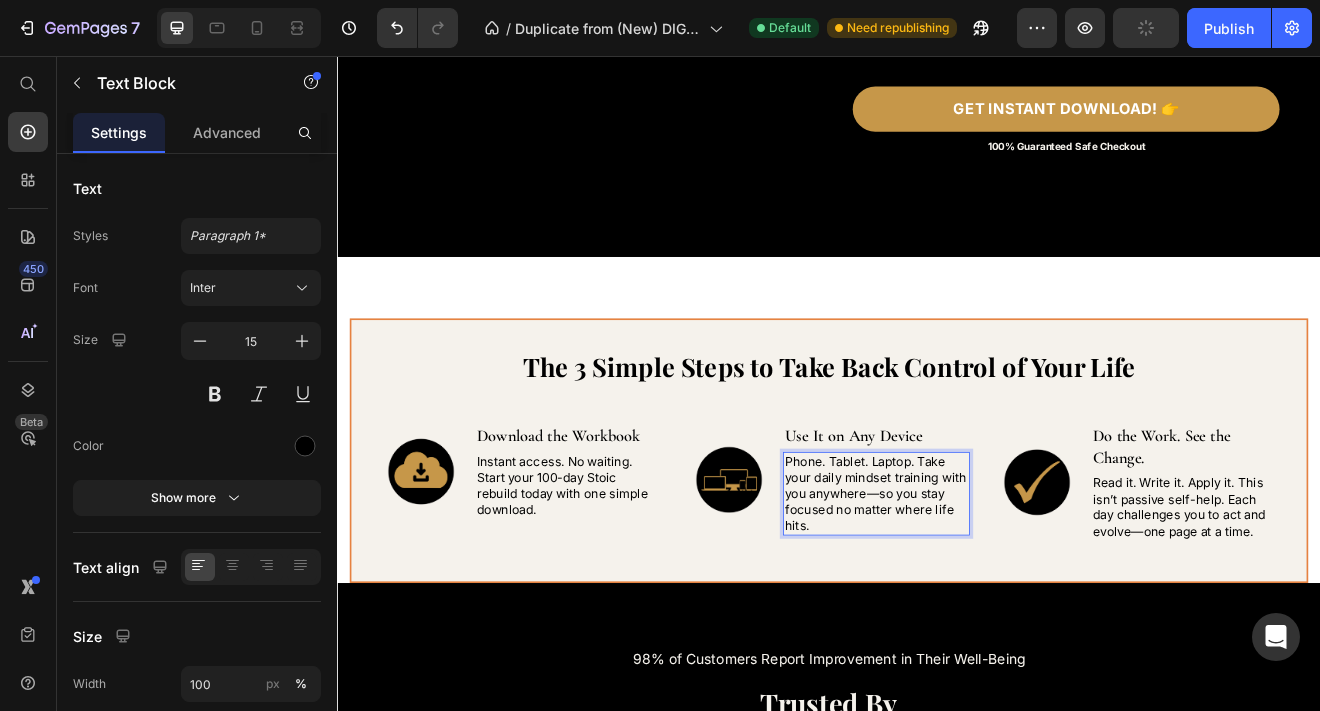 click on "Phone. Tablet. Laptop. Take your daily mindset training with you anywhere—so you stay focused no matter where life hits." at bounding box center [995, 590] 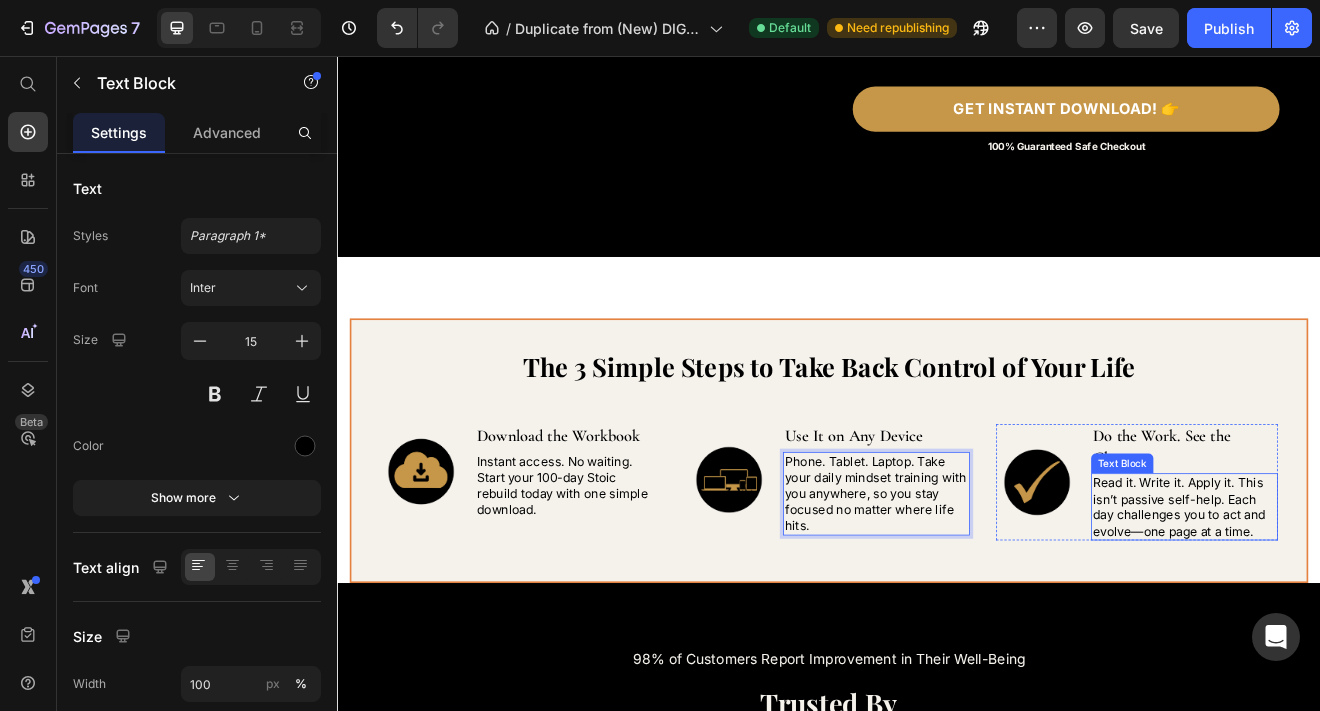 click on "Read it. Write it. Apply it. This isn’t passive self-help. Each day challenges you to act and evolve—one page at a time." at bounding box center [1371, 606] 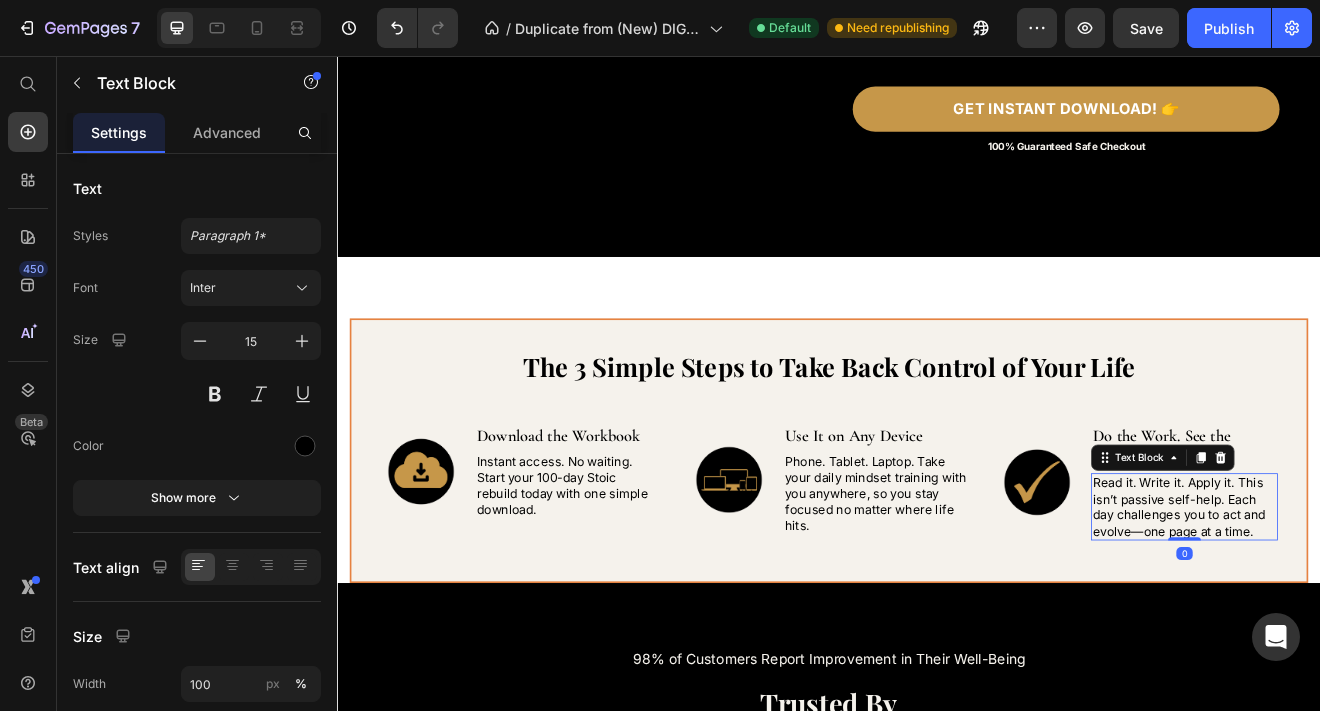 click on "Read it. Write it. Apply it. This isn’t passive self-help. Each day challenges you to act and evolve—one page at a time." at bounding box center (1371, 606) 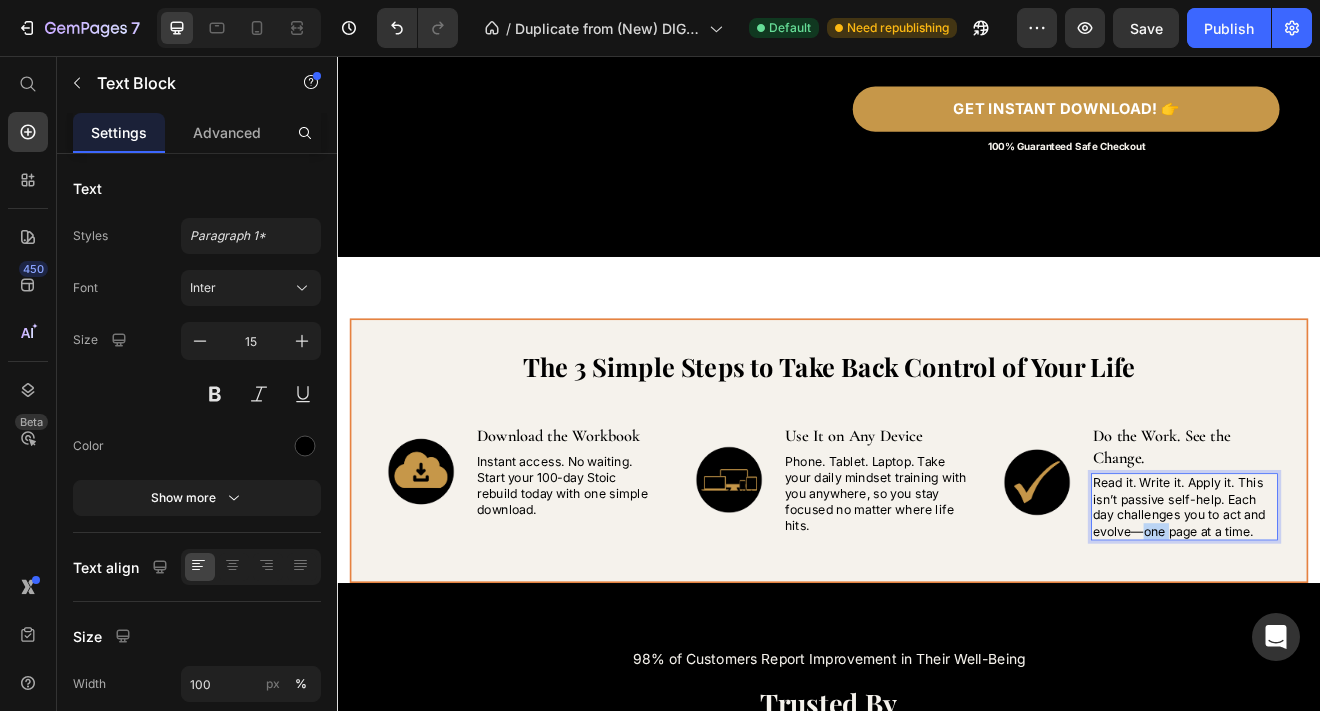click on "Read it. Write it. Apply it. This isn’t passive self-help. Each day challenges you to act and evolve—one page at a time." at bounding box center [1371, 606] 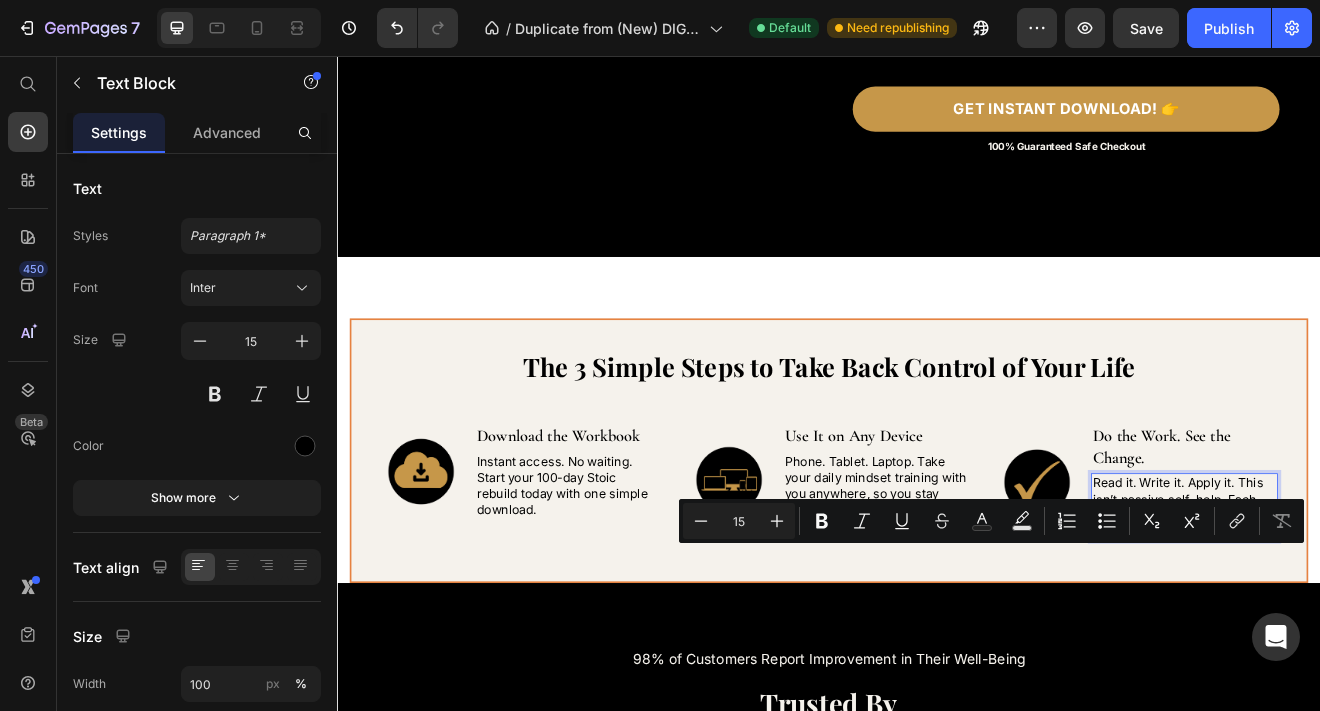 click on "Read it. Write it. Apply it. This isn’t passive self-help. Each day challenges you to act and evolve—one page at a time." at bounding box center [1371, 606] 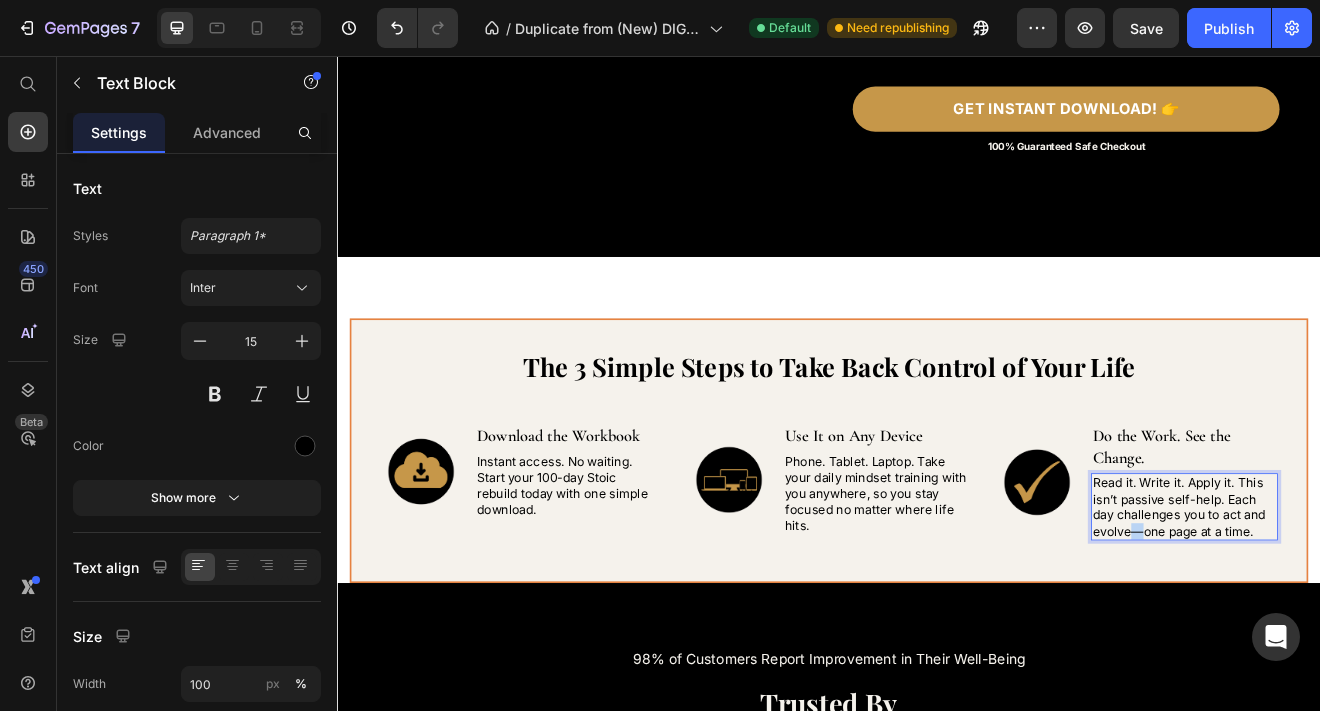 click on "Read it. Write it. Apply it. This isn’t passive self-help. Each day challenges you to act and evolve—one page at a time." at bounding box center (1371, 606) 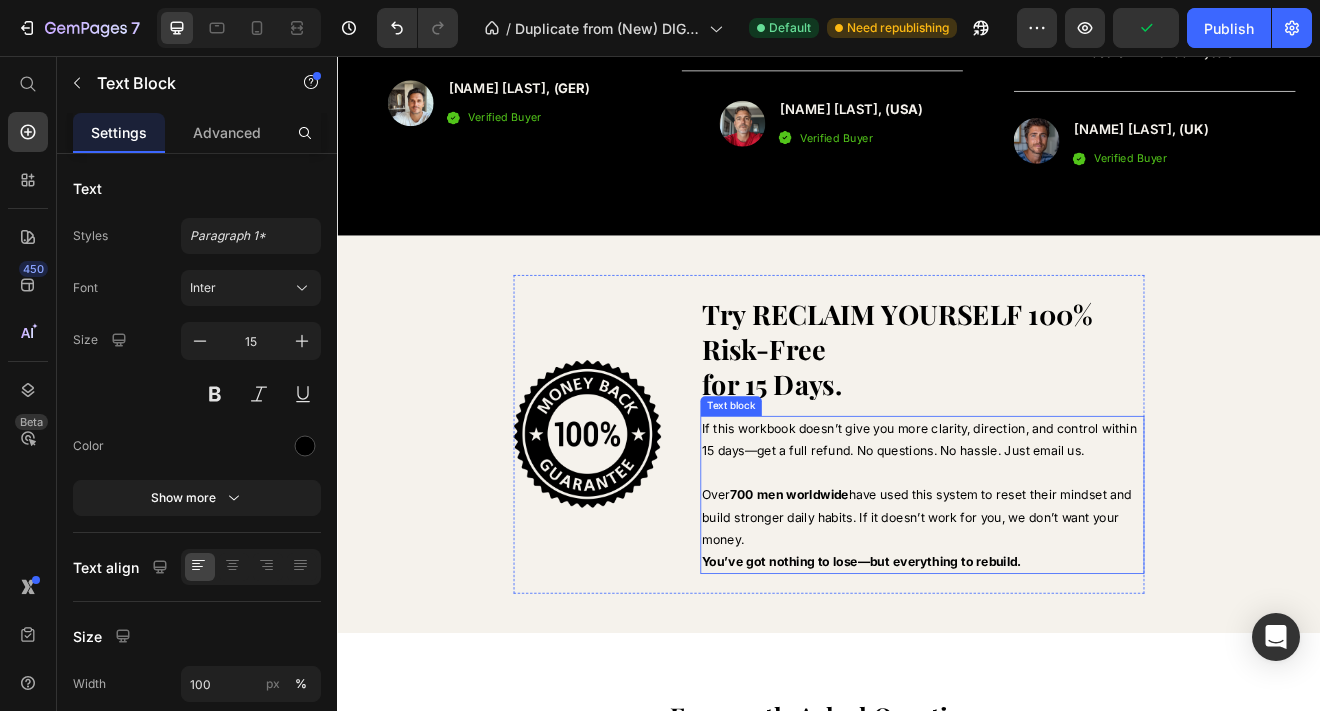 scroll, scrollTop: 6766, scrollLeft: 0, axis: vertical 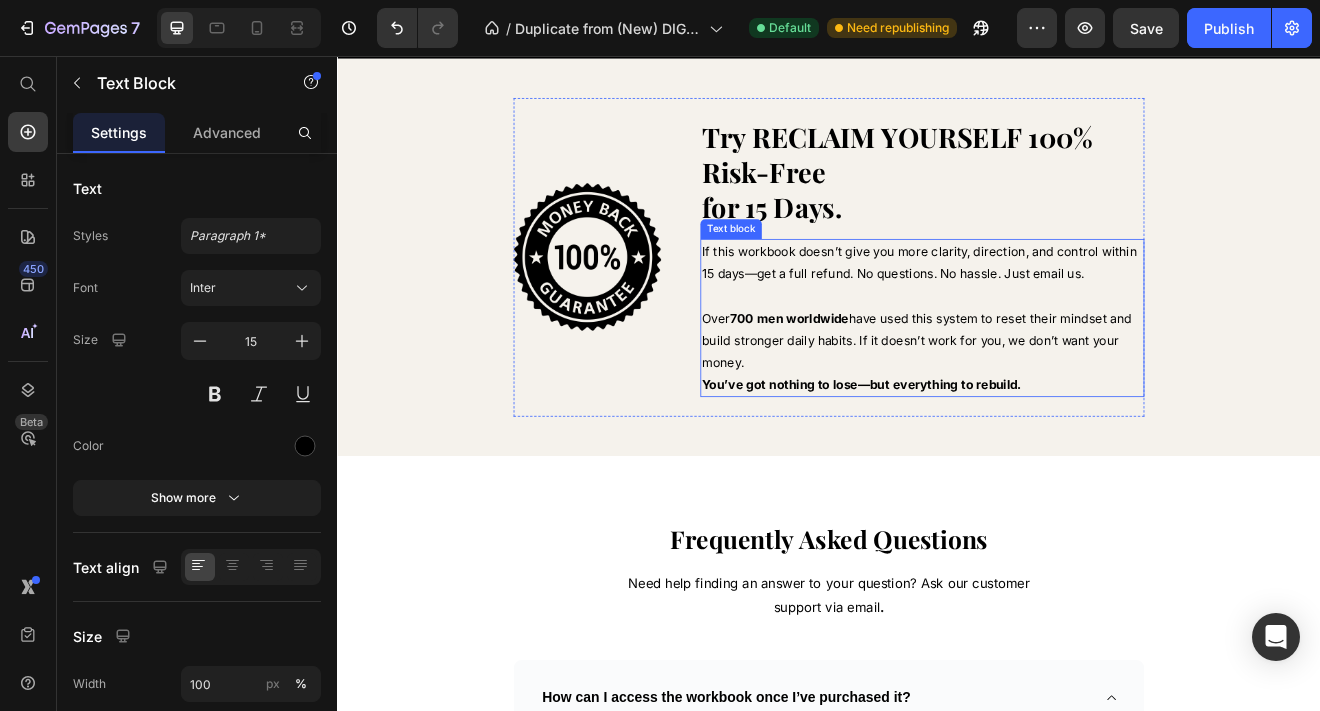 click on "If this workbook doesn’t give you more clarity, direction, and control within 15 days—get a full refund. No questions. No hassle. Just email us." at bounding box center [1051, 308] 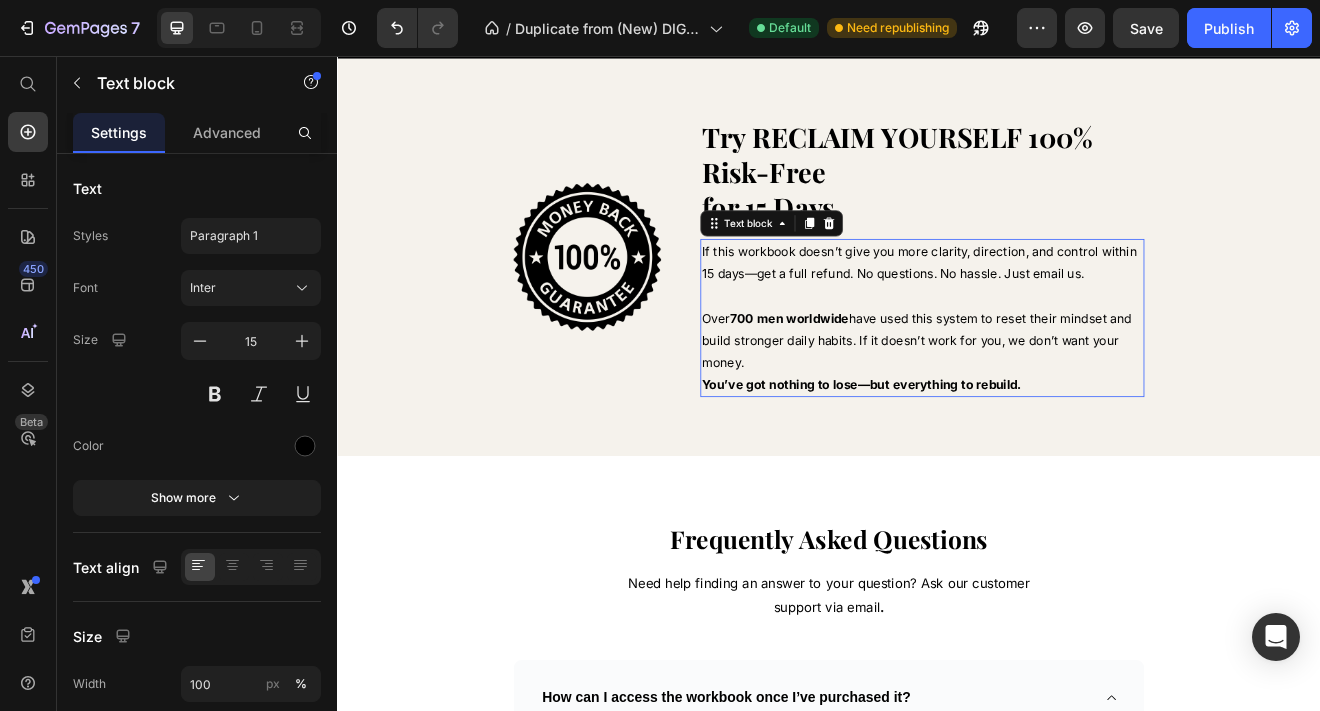 click on "If this workbook doesn’t give you more clarity, direction, and control within 15 days—get a full refund. No questions. No hassle. Just email us." at bounding box center [1051, 308] 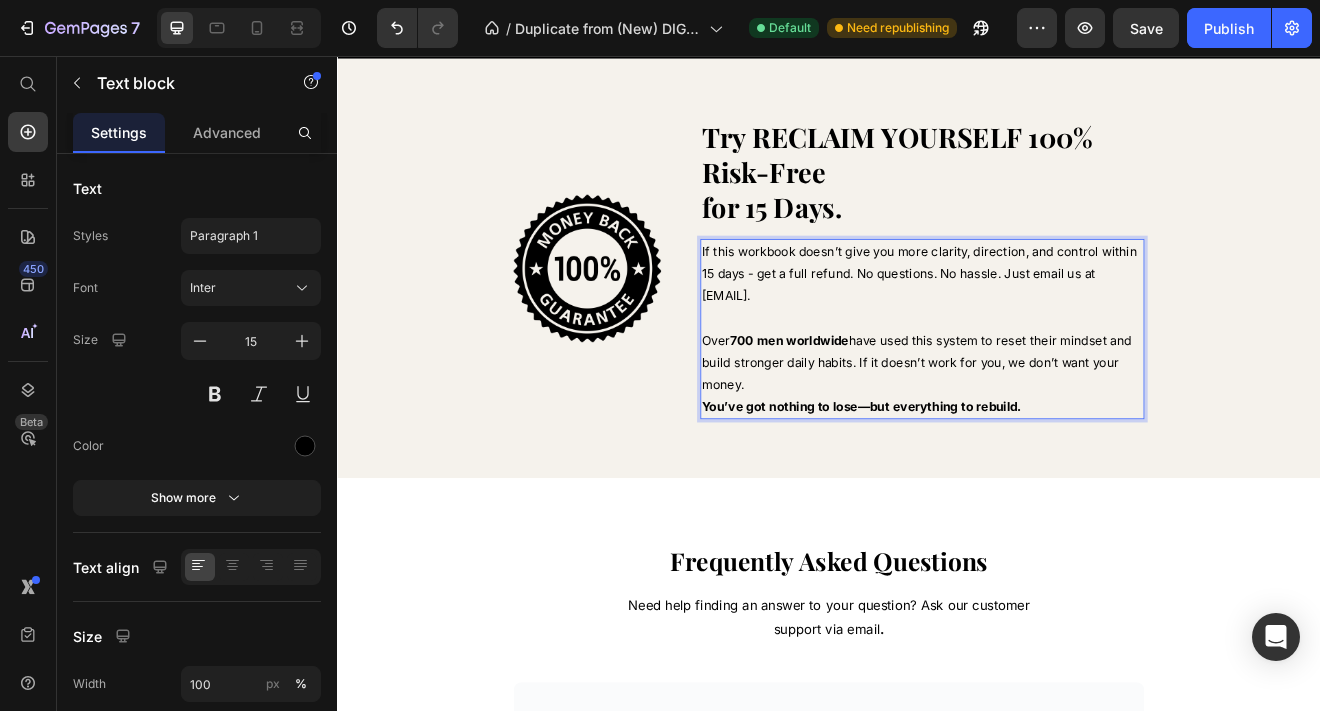 click on "You’ve got nothing to lose—but everything to rebuild." at bounding box center [977, 483] 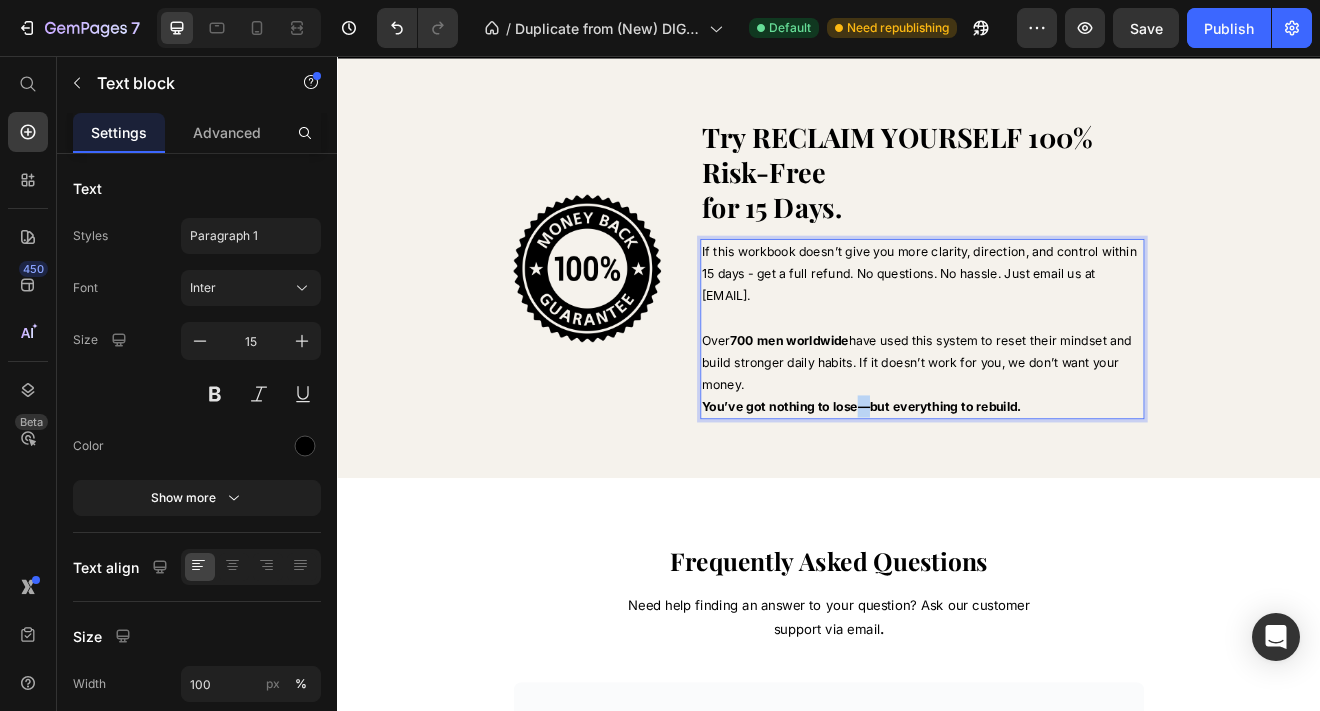 click on "You’ve got nothing to lose—but everything to rebuild." at bounding box center (977, 483) 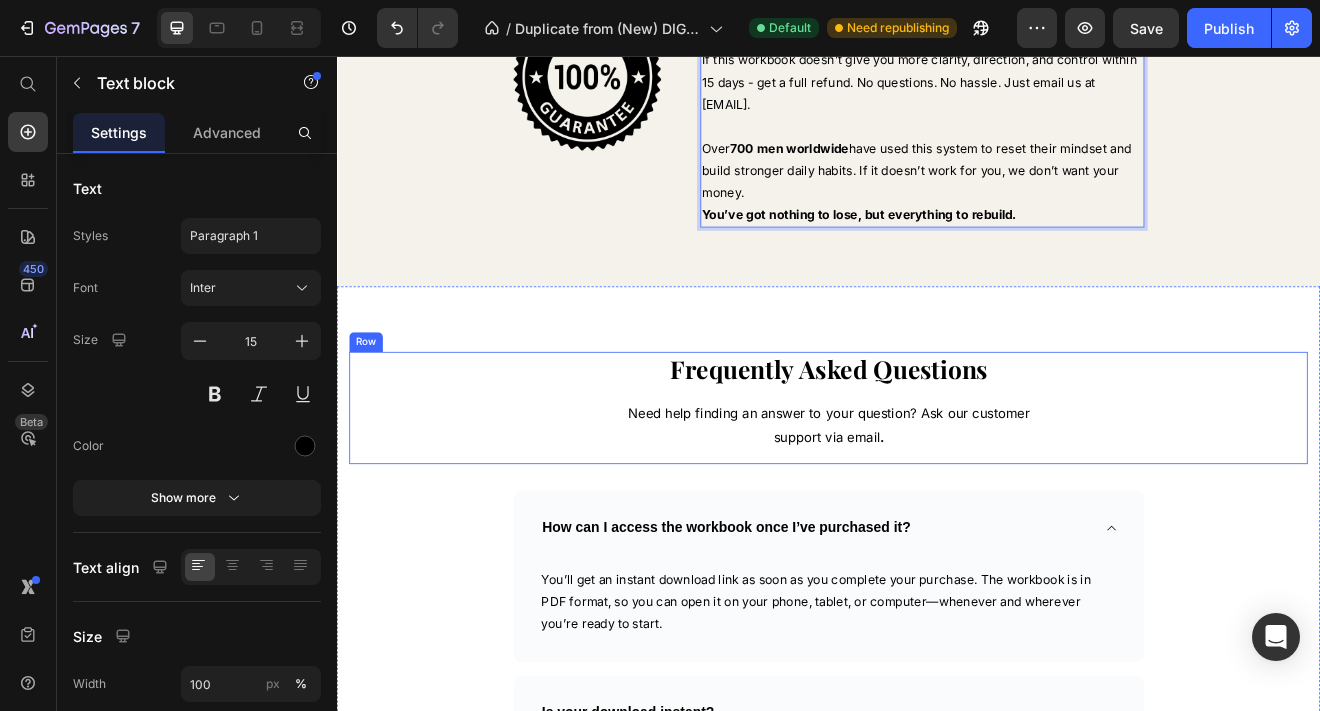 scroll, scrollTop: 7233, scrollLeft: 0, axis: vertical 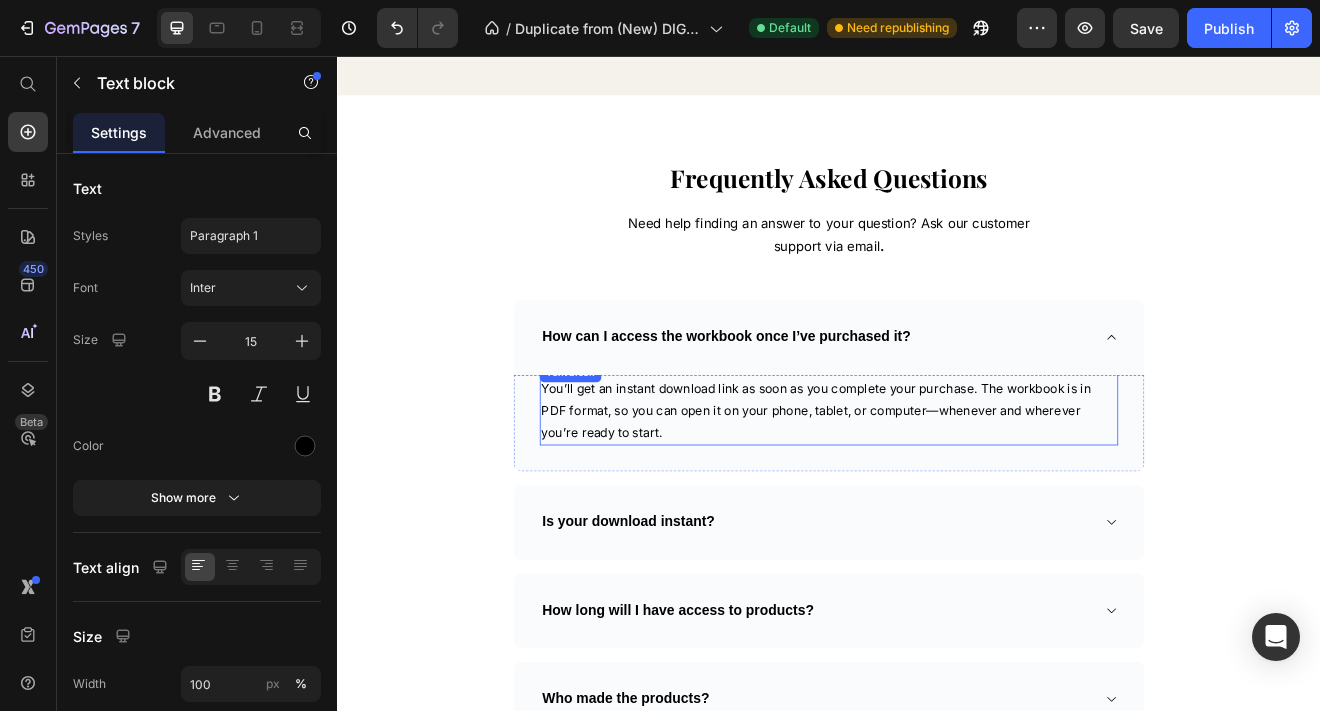 click on "You’ll get an instant download link as soon as you complete your purchase. The workbook is in PDF format, so you can open it on your phone, tablet, or computer—whenever and wherever you’re ready to start." at bounding box center (937, 488) 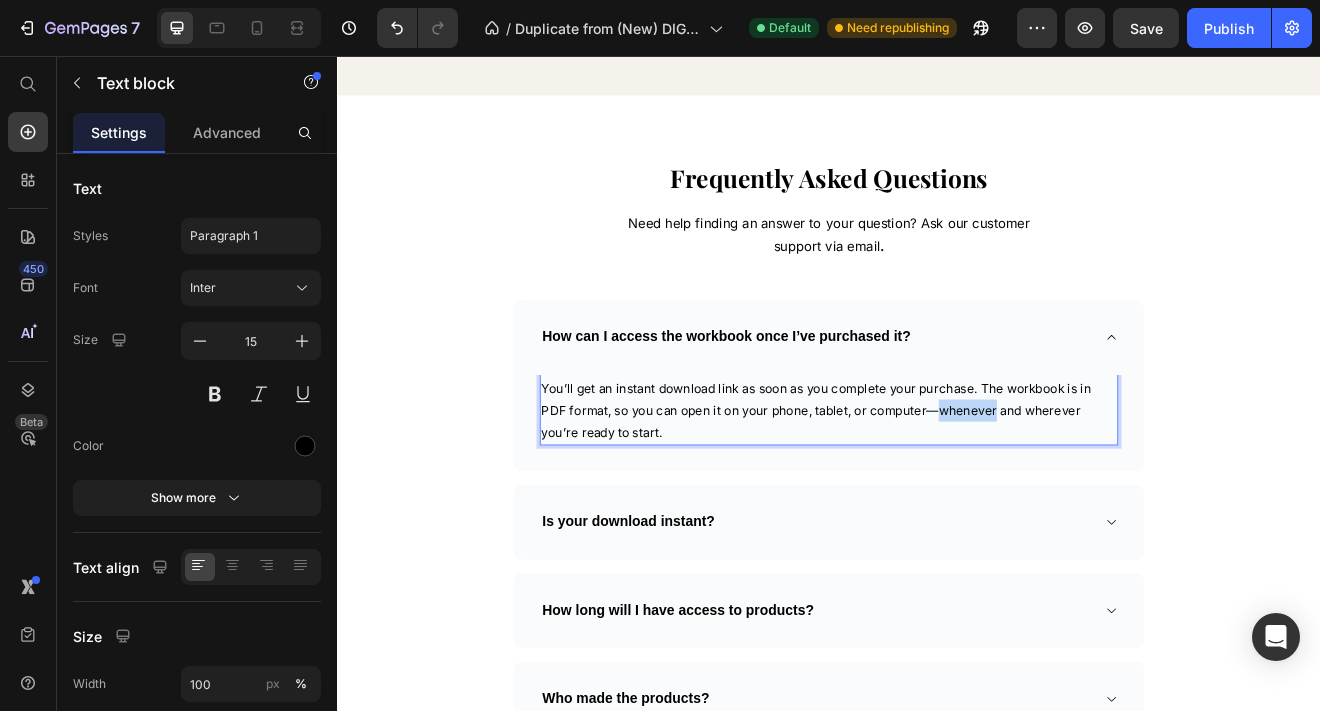 click on "You’ll get an instant download link as soon as you complete your purchase. The workbook is in PDF format, so you can open it on your phone, tablet, or computer—whenever and wherever you’re ready to start." at bounding box center [937, 488] 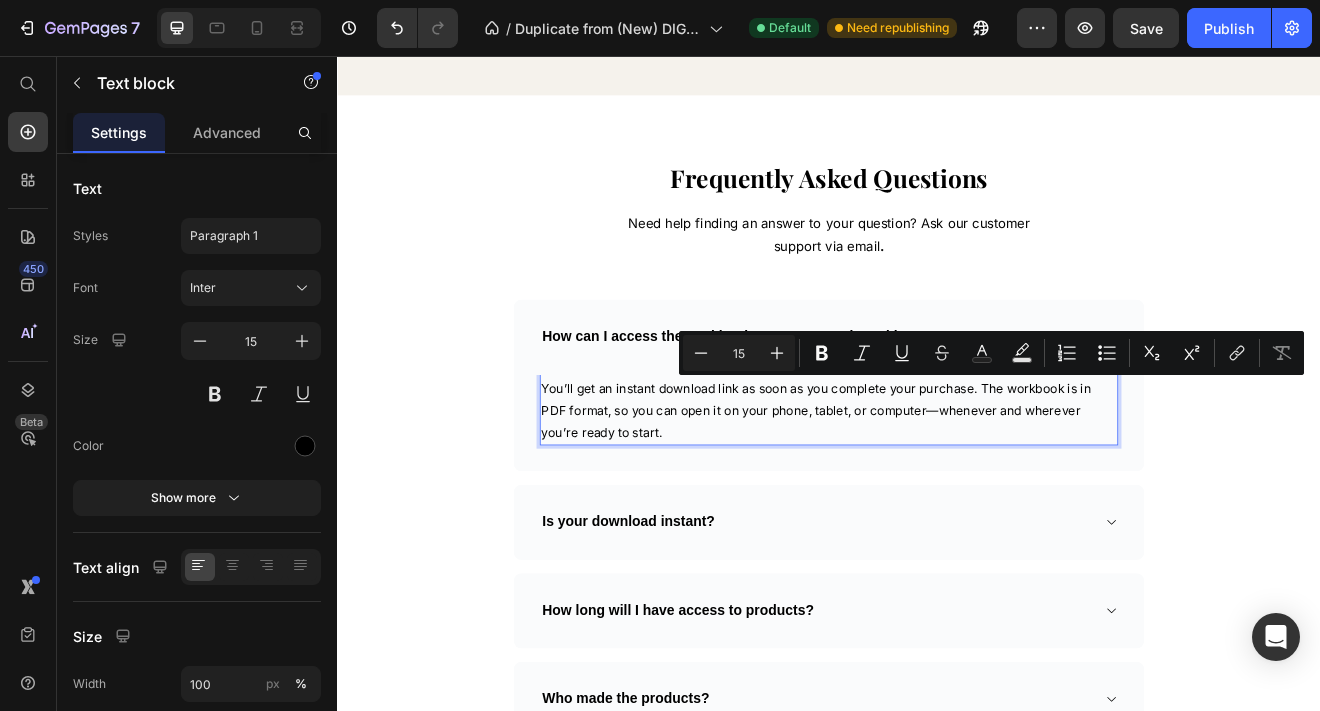 click on "You’ll get an instant download link as soon as you complete your purchase. The workbook is in PDF format, so you can open it on your phone, tablet, or computer—whenever and wherever you’re ready to start." at bounding box center [937, 488] 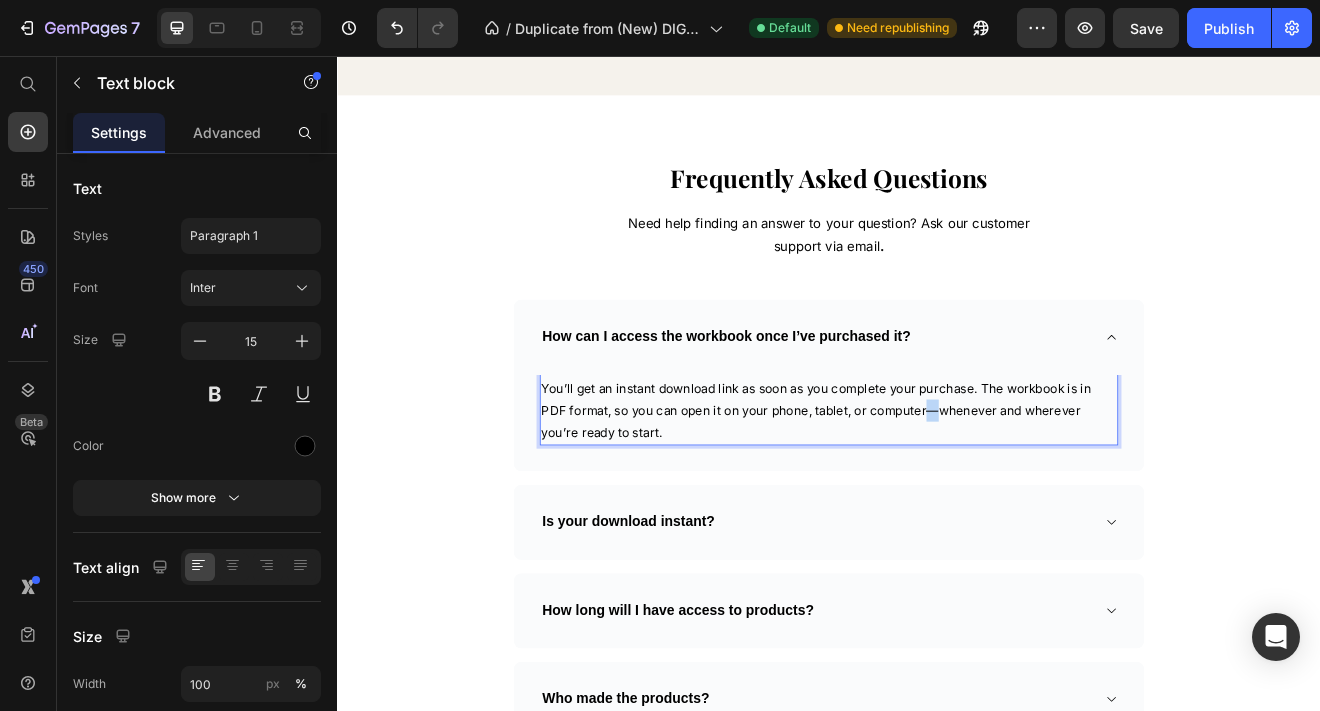 click on "You’ll get an instant download link as soon as you complete your purchase. The workbook is in PDF format, so you can open it on your phone, tablet, or computer—whenever and wherever you’re ready to start." at bounding box center (937, 488) 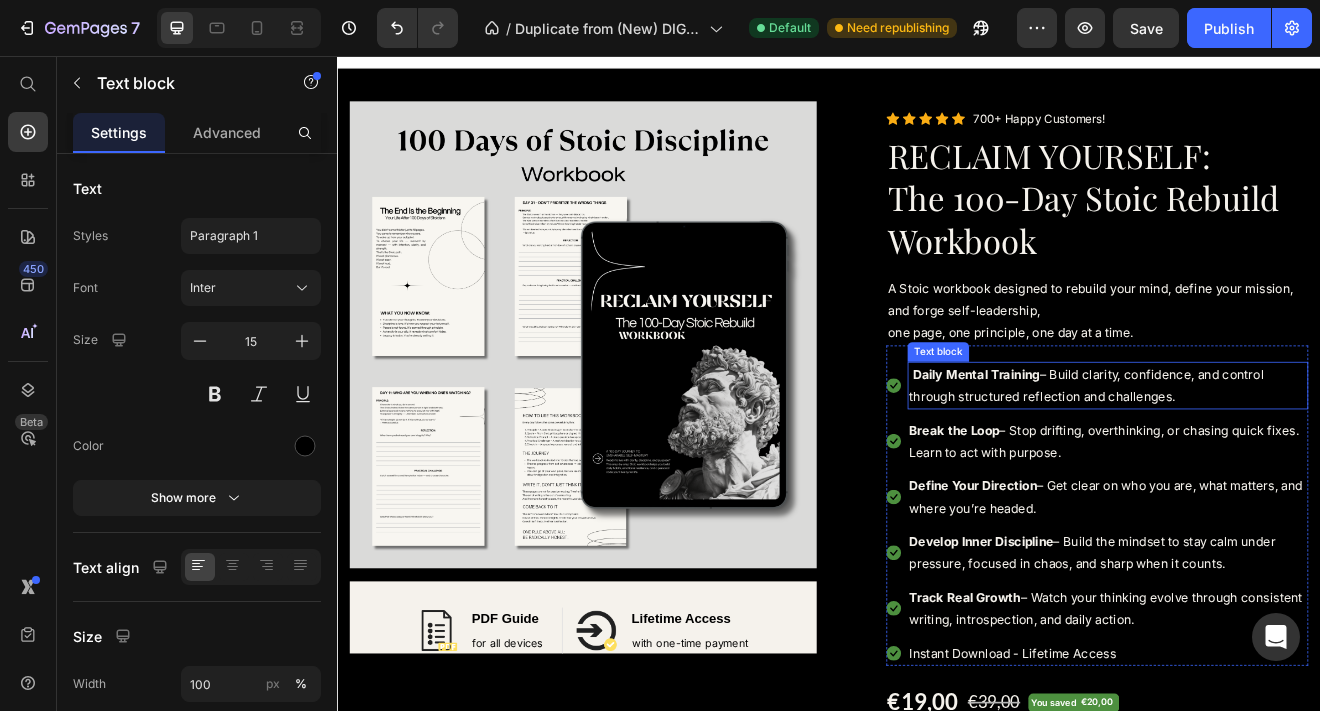 scroll, scrollTop: 0, scrollLeft: 0, axis: both 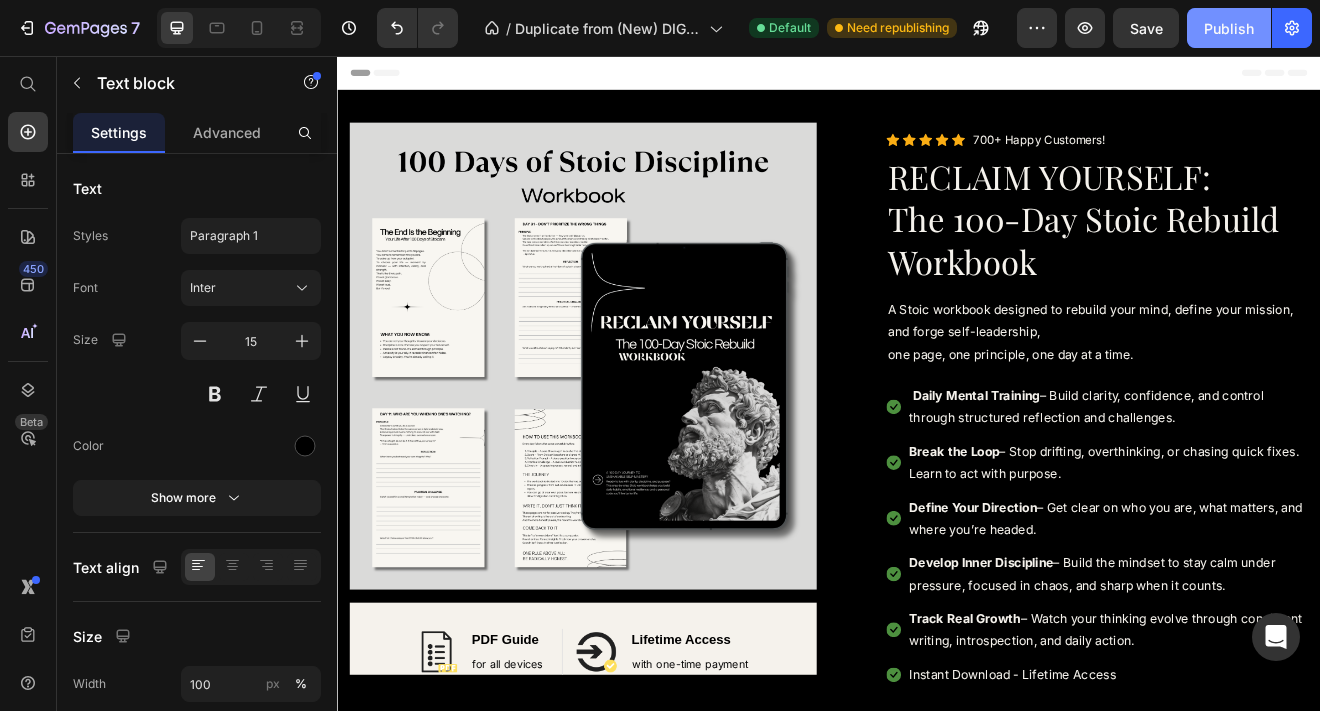 click on "Publish" 